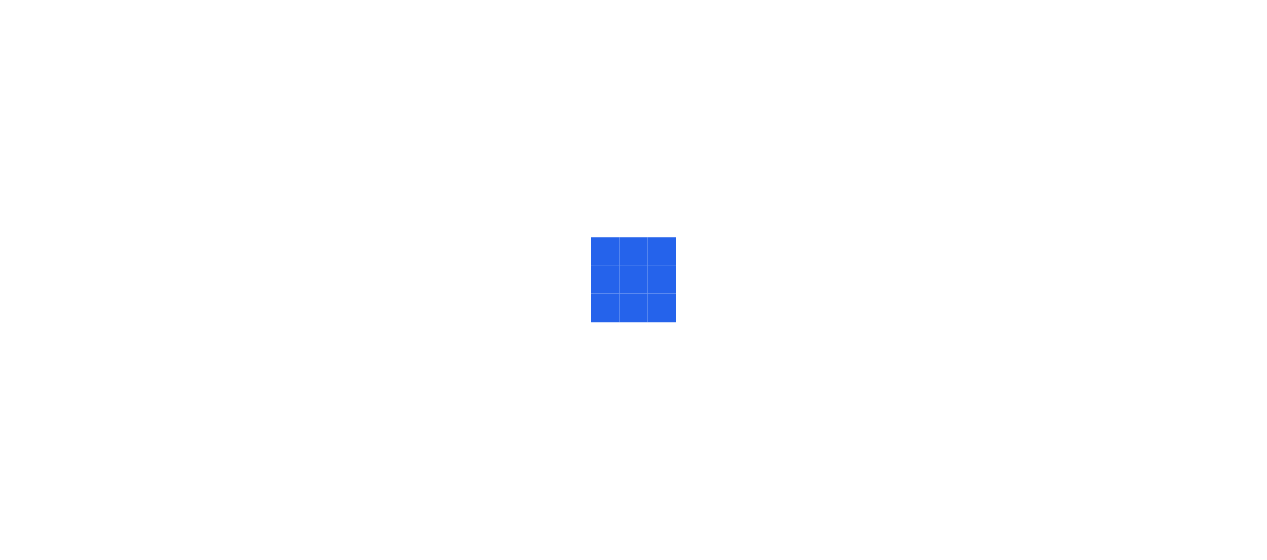 scroll, scrollTop: 0, scrollLeft: 0, axis: both 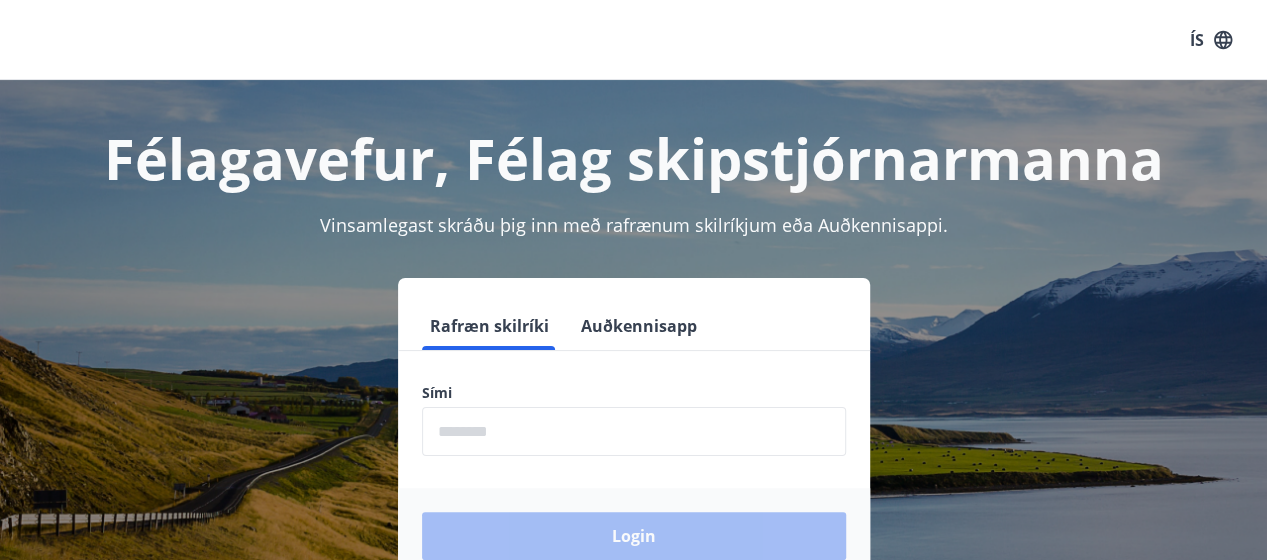 click at bounding box center (634, 431) 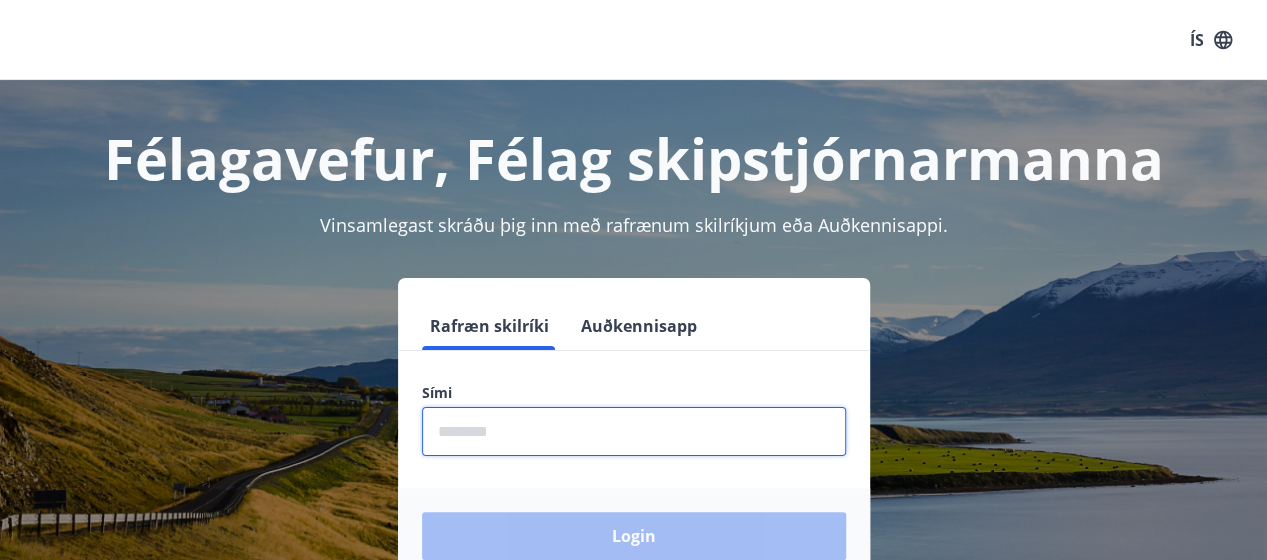 type on "********" 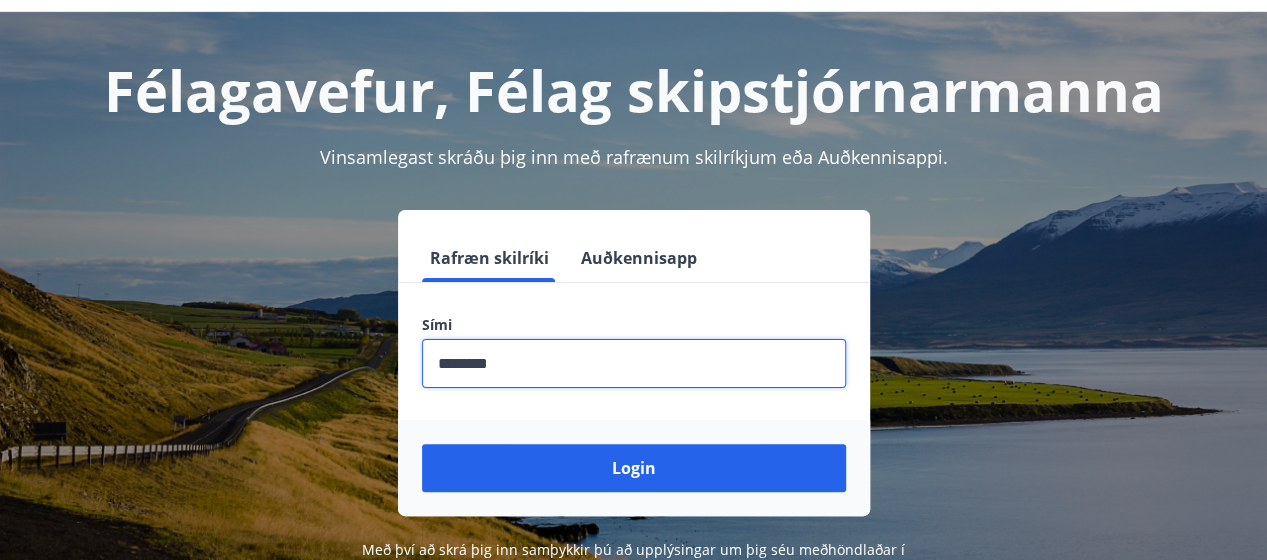 scroll, scrollTop: 100, scrollLeft: 0, axis: vertical 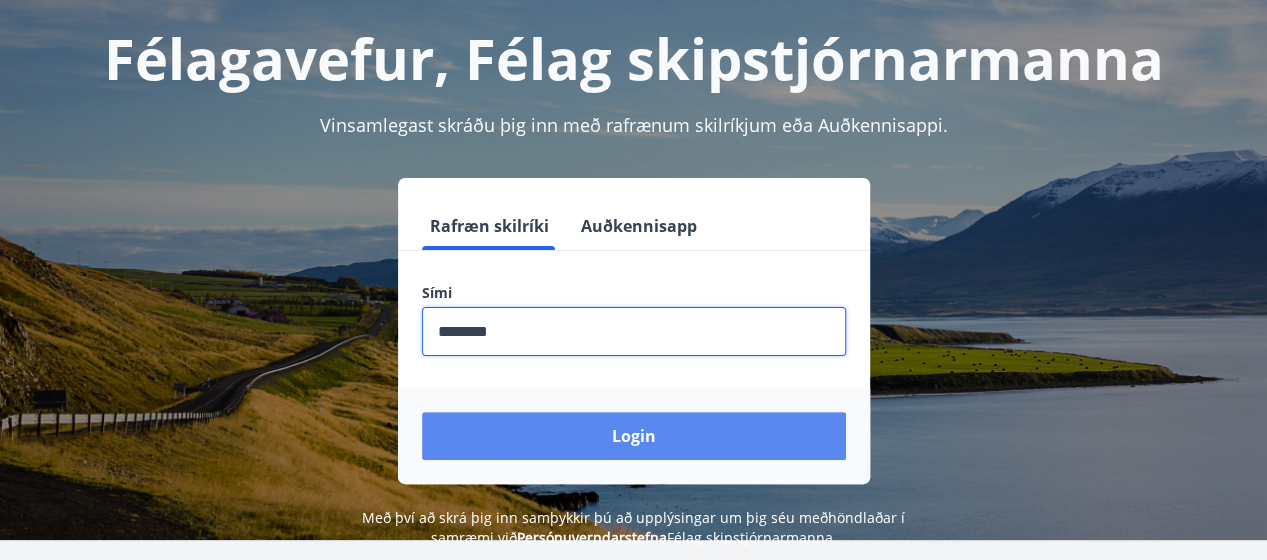 click on "Login" at bounding box center (634, 436) 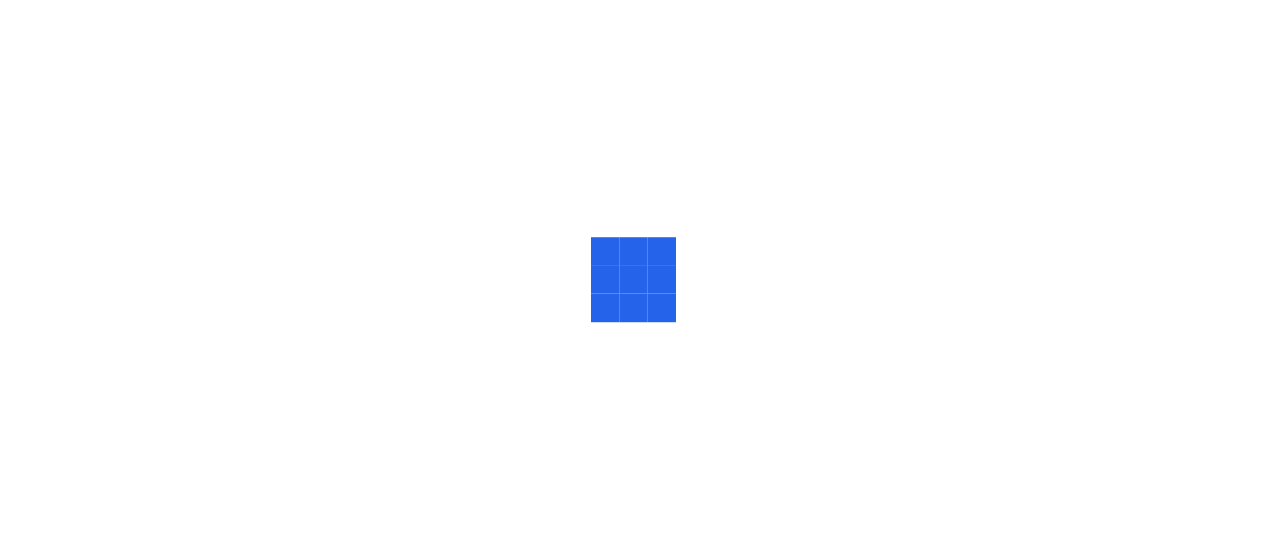 scroll, scrollTop: 0, scrollLeft: 0, axis: both 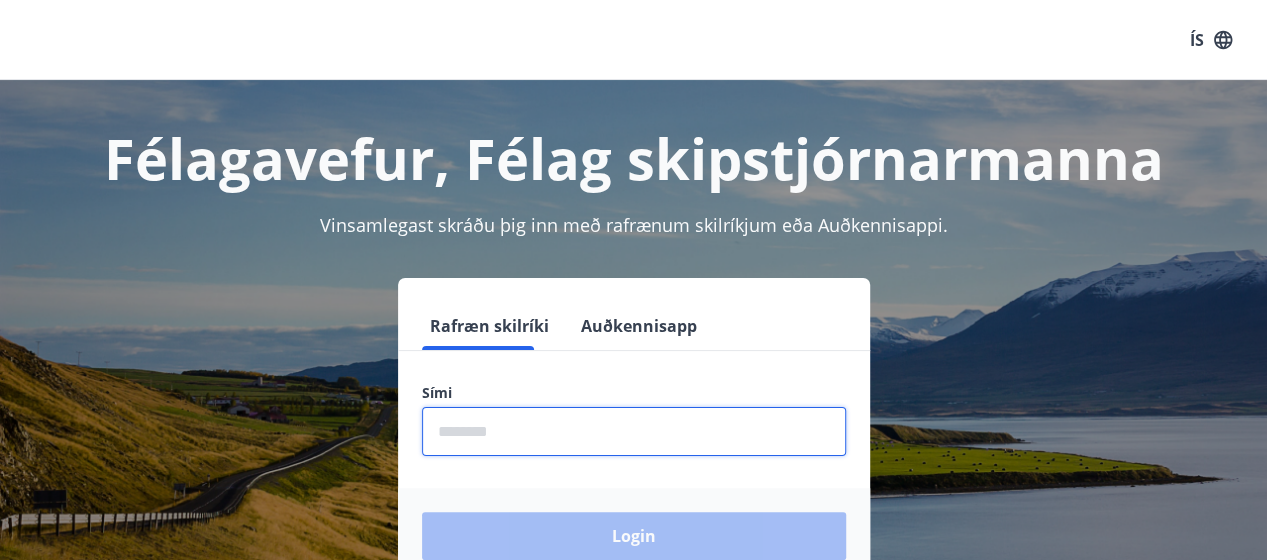 click at bounding box center (634, 431) 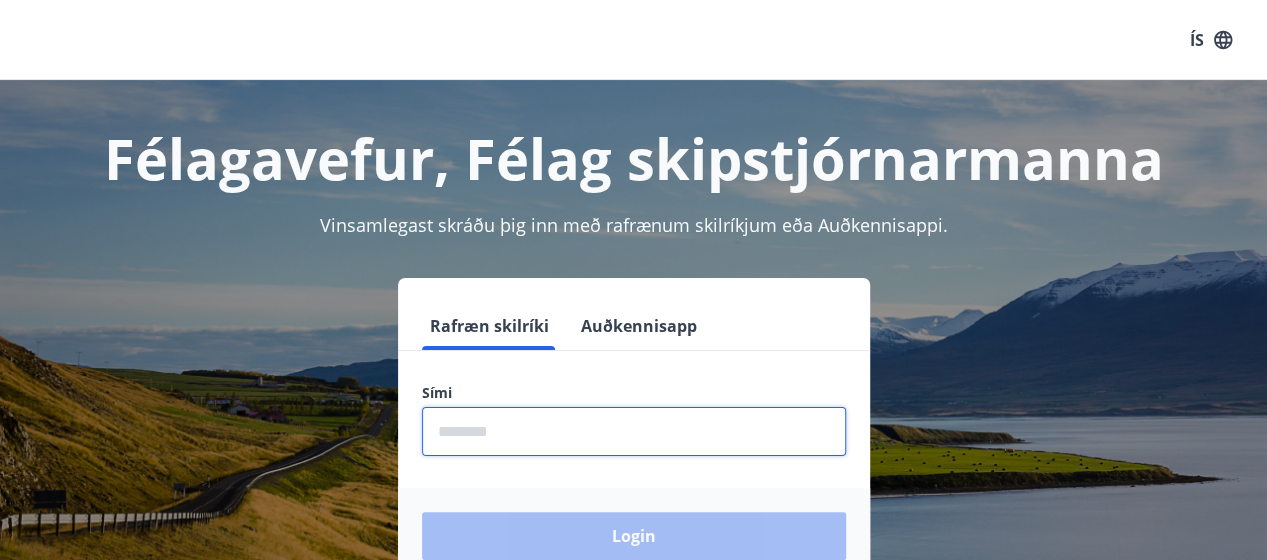 type on "********" 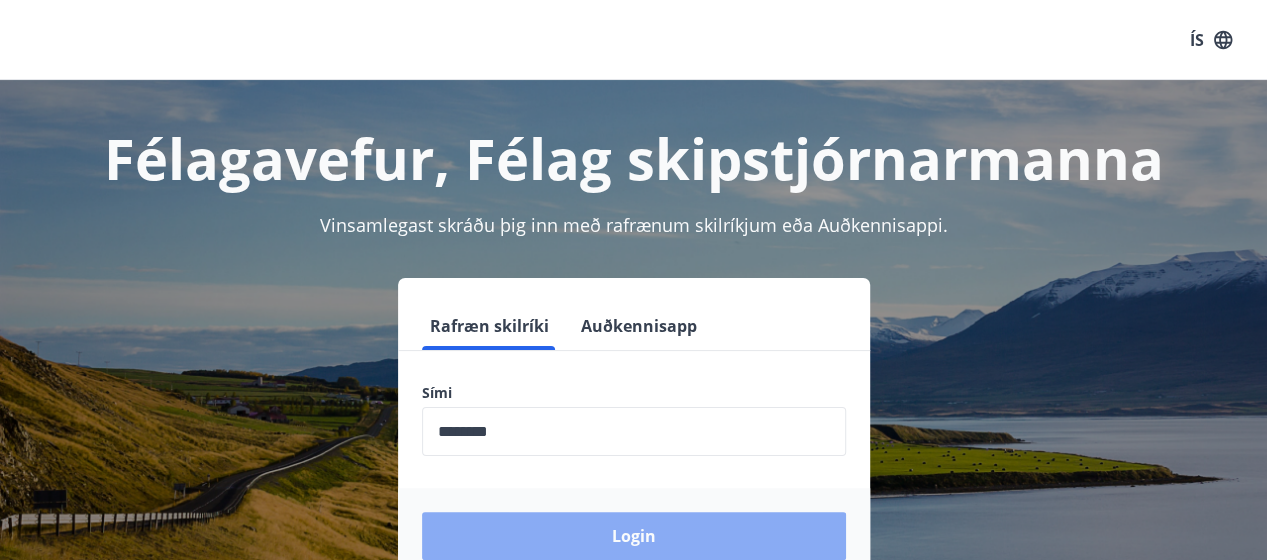 click on "Login" at bounding box center [634, 536] 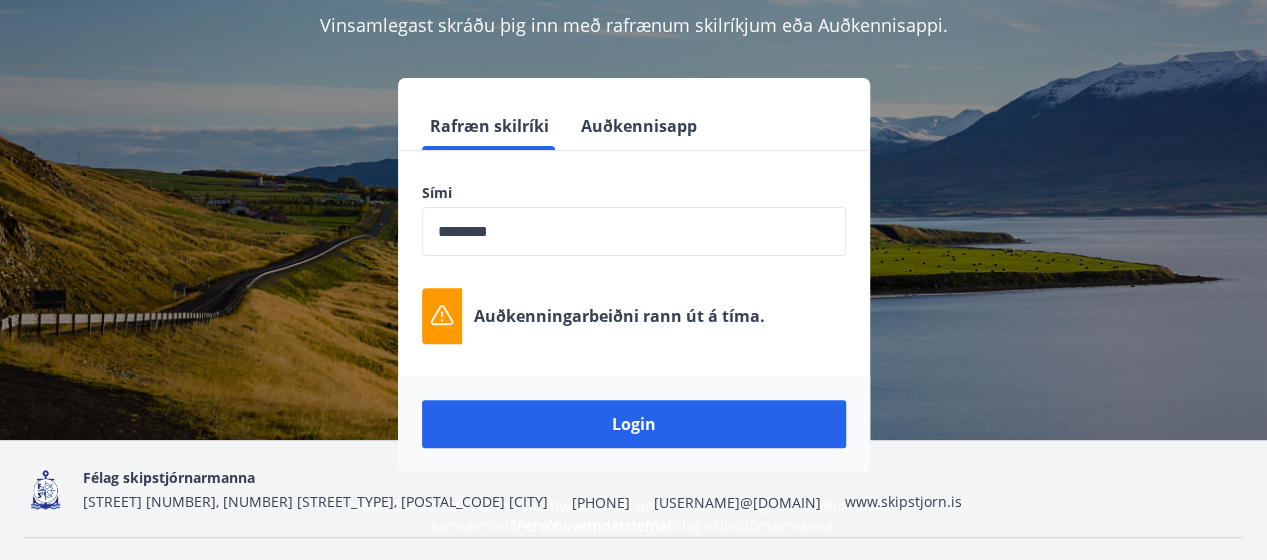 scroll, scrollTop: 247, scrollLeft: 0, axis: vertical 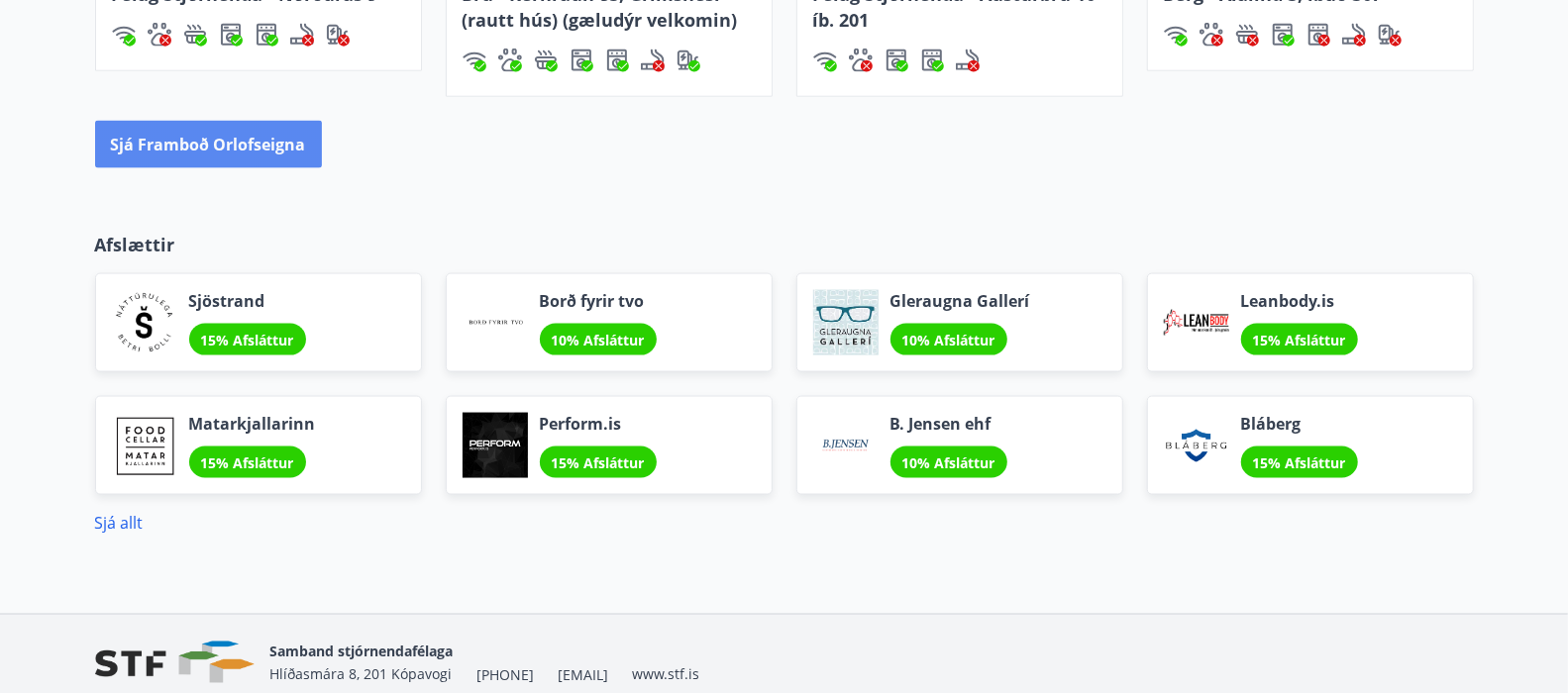 click on "Sjá framboð orlofseigna" at bounding box center (208, 145) 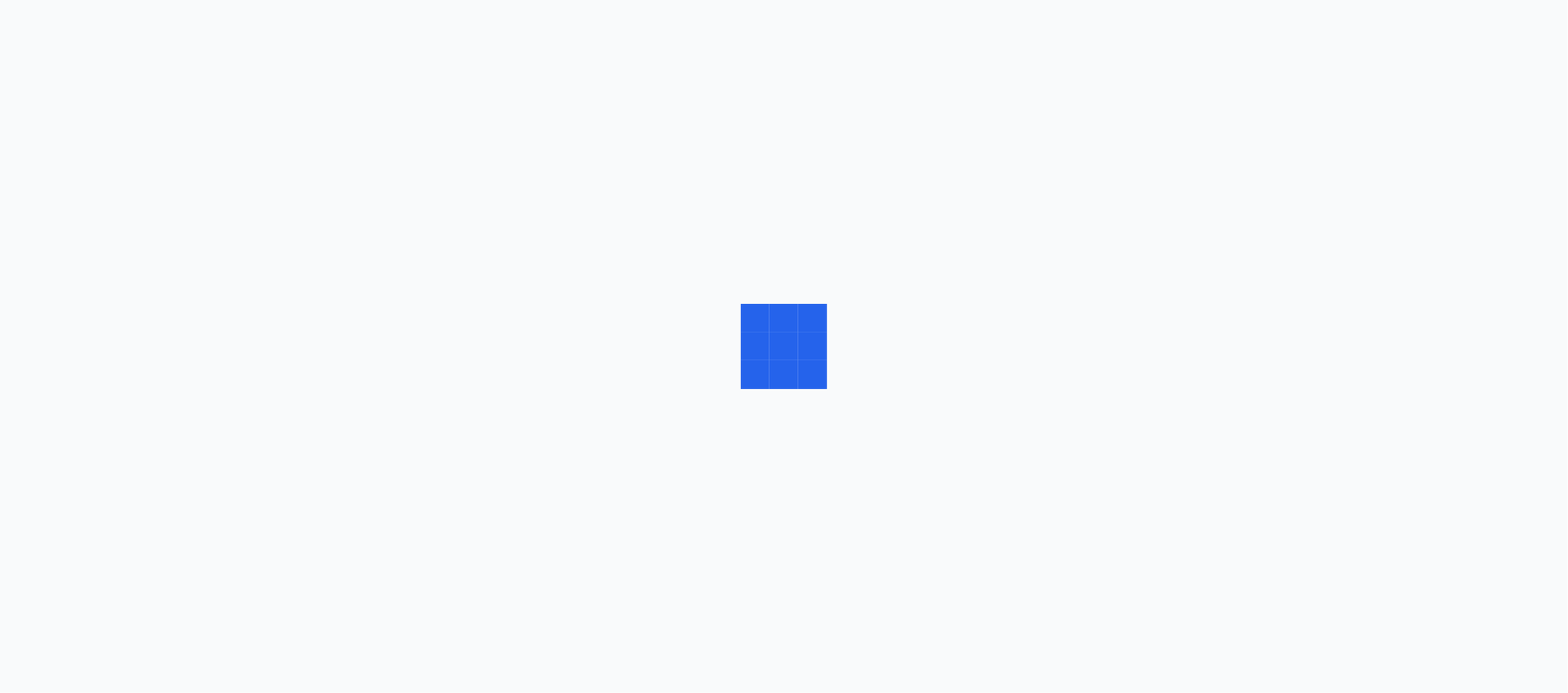 scroll, scrollTop: 0, scrollLeft: 0, axis: both 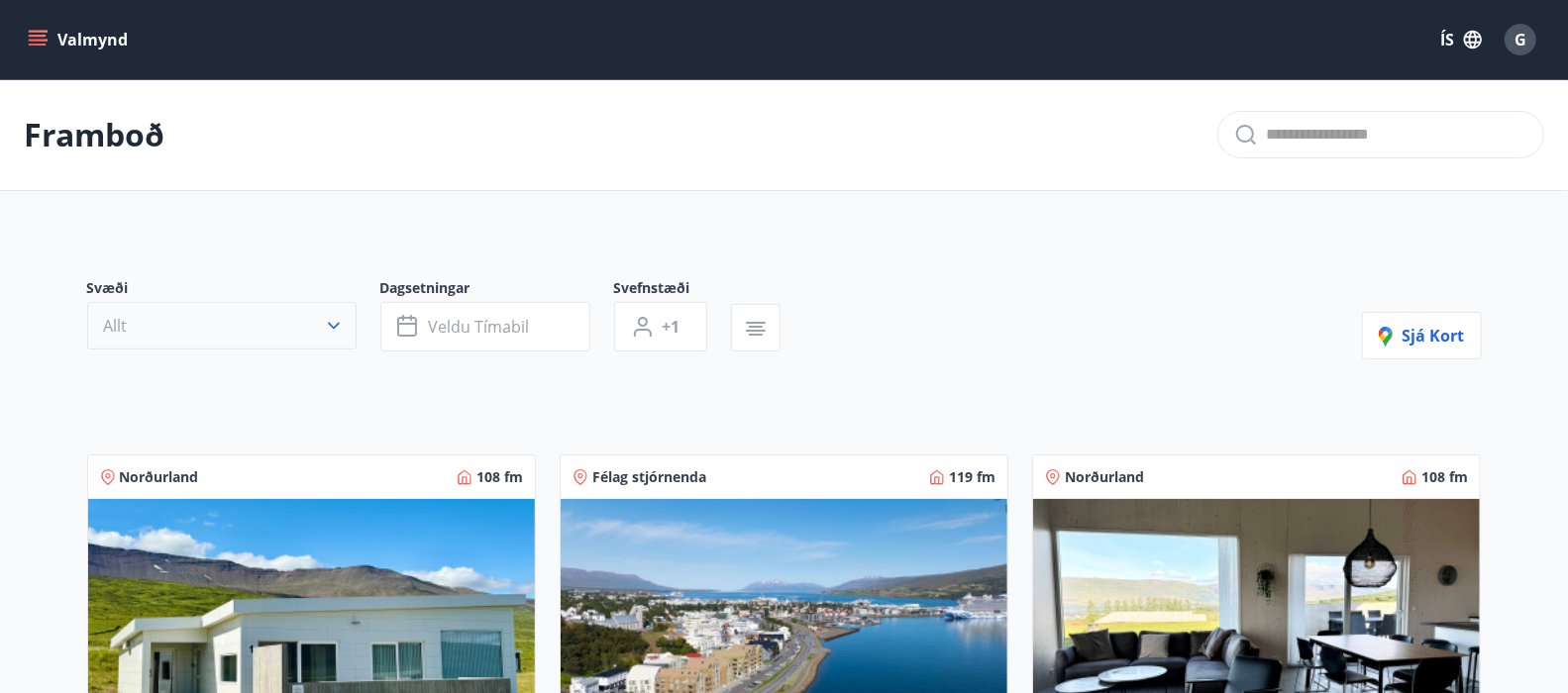 click 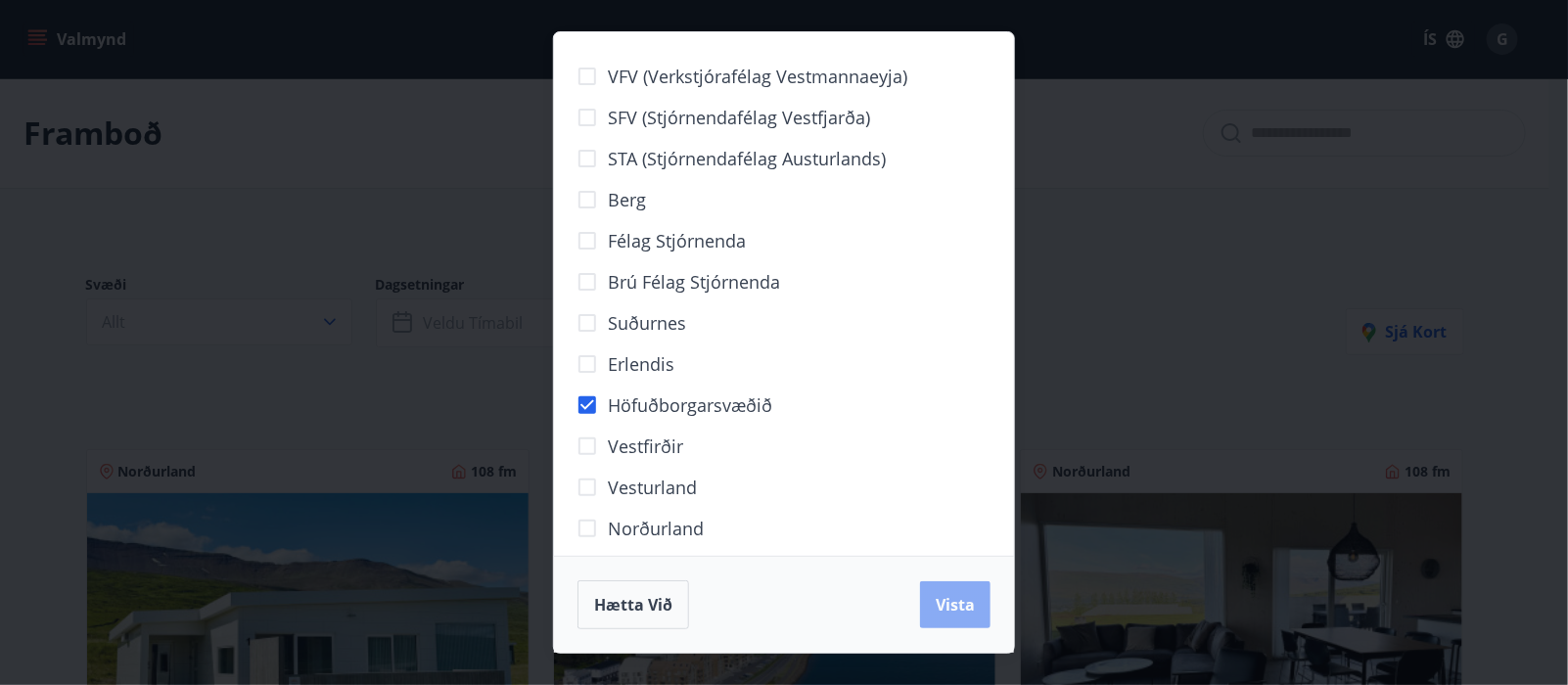 click on "Vista" at bounding box center (955, 605) 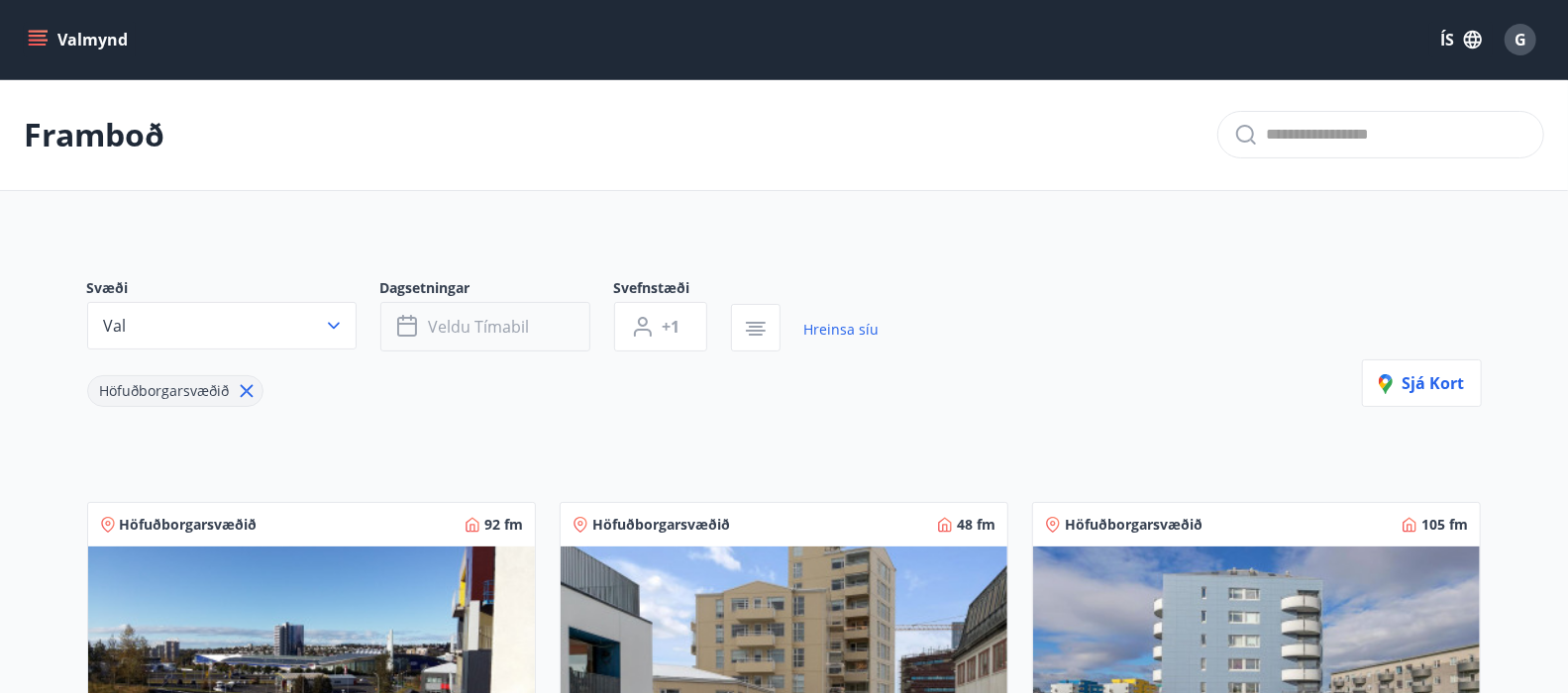 click on "Veldu tímabil" at bounding box center (479, 327) 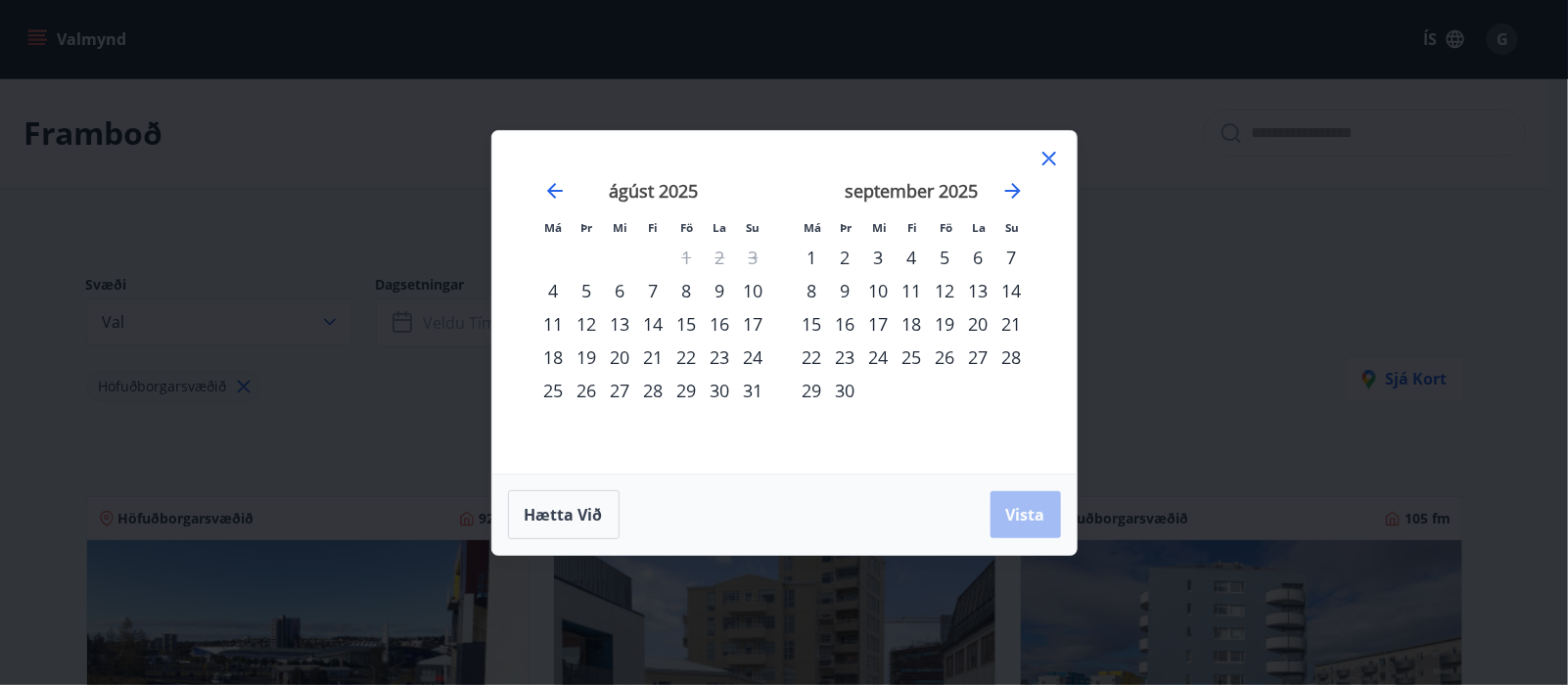 click on "8" at bounding box center [687, 291] 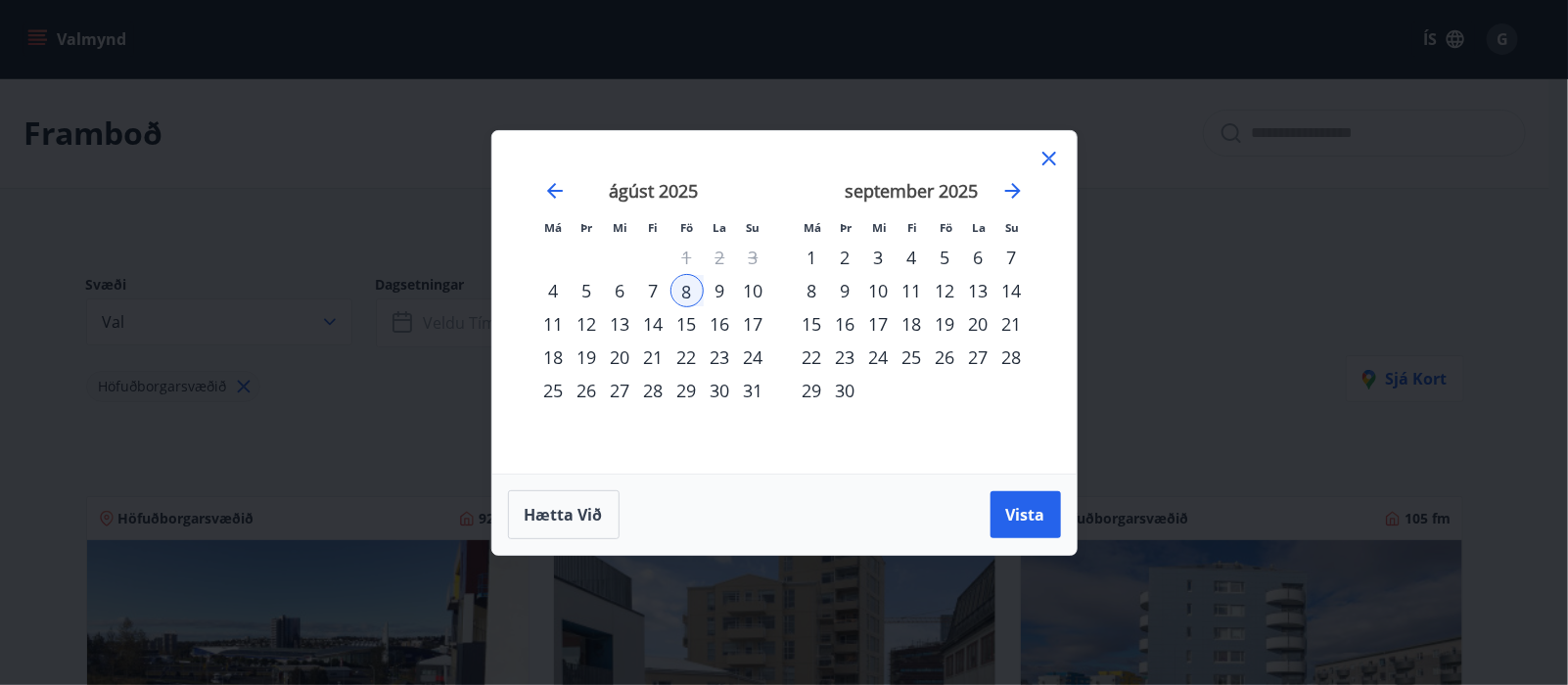click on "10" at bounding box center [754, 291] 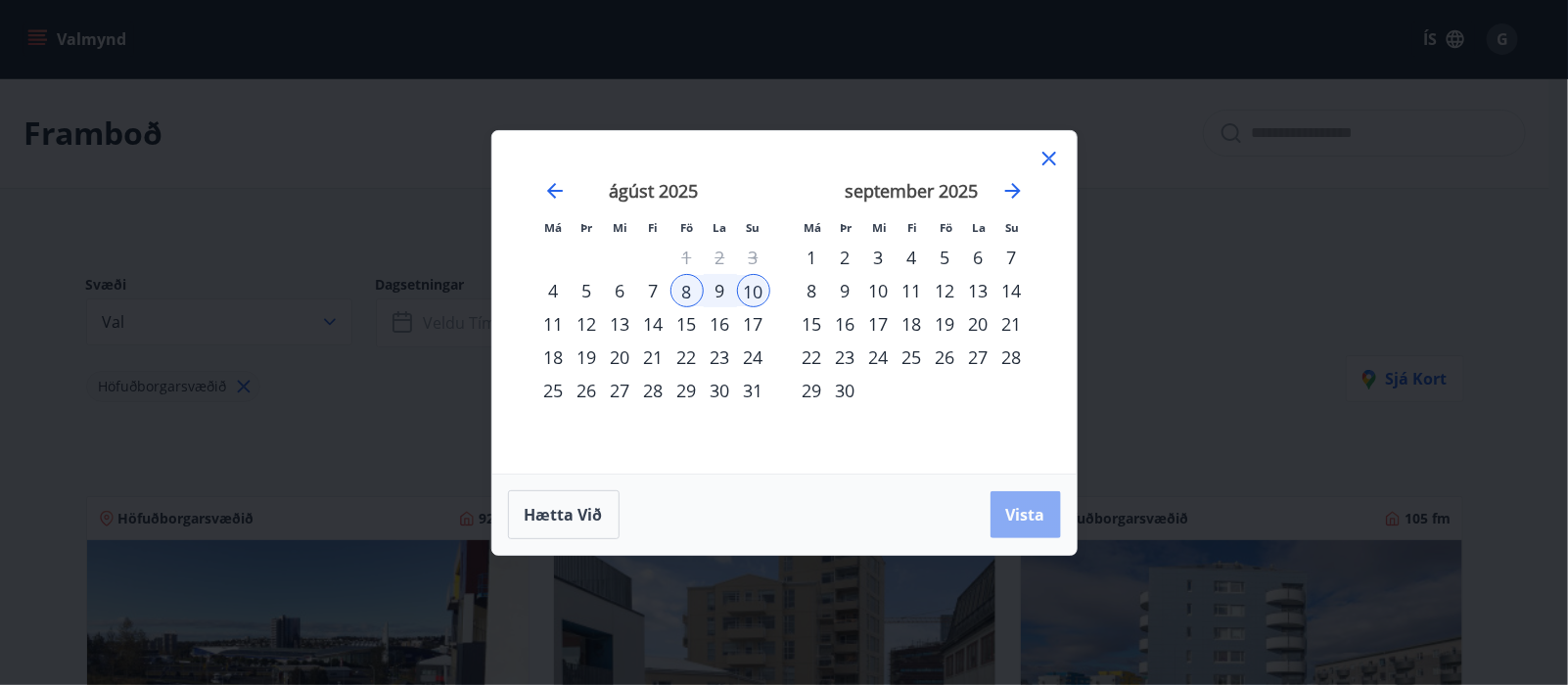 click on "Vista" at bounding box center (1026, 515) 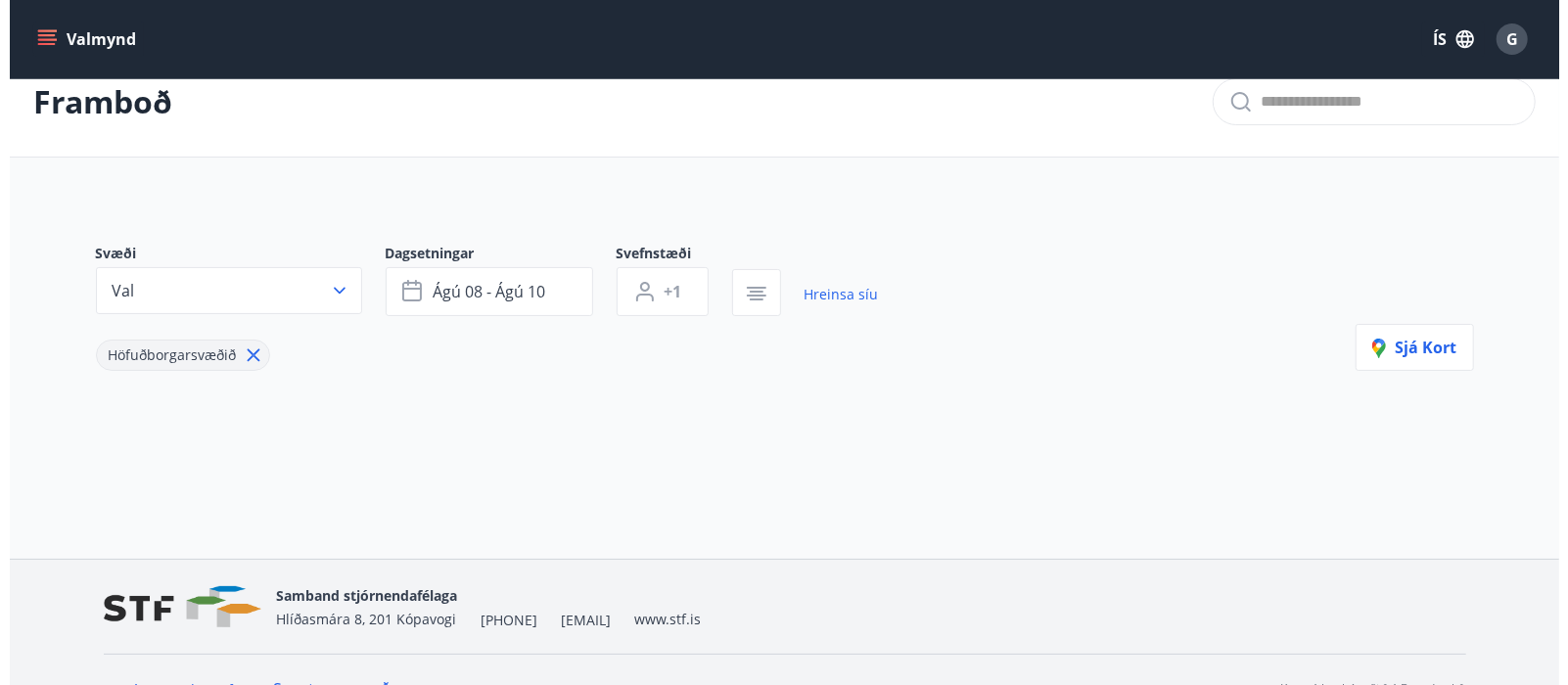 scroll, scrollTop: 0, scrollLeft: 0, axis: both 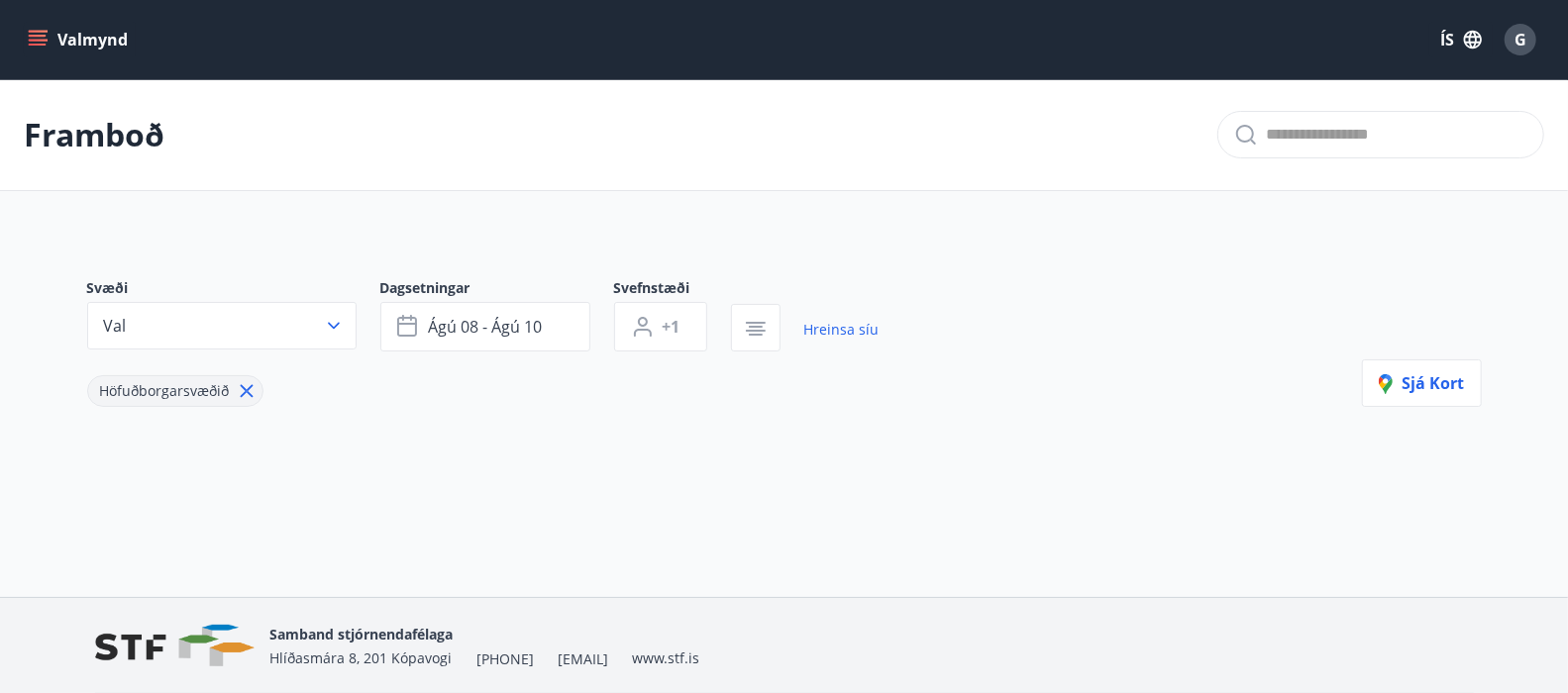 click on "Svæði Val Dagsetningar ágú 08 - ágú 10 Svefnstæði +1 Hreinsa síu Höfuðborgarsvæðið Sjá kort" at bounding box center (784, 343) 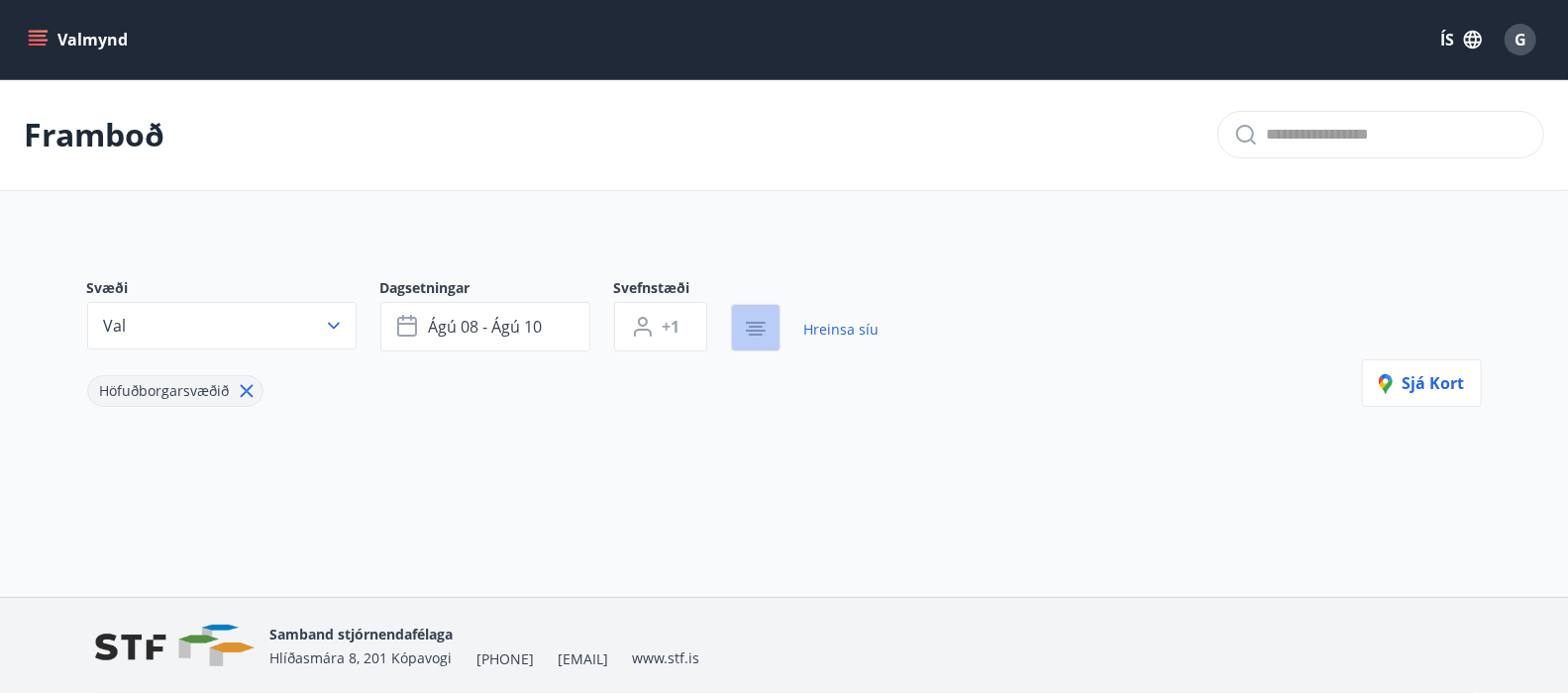 click 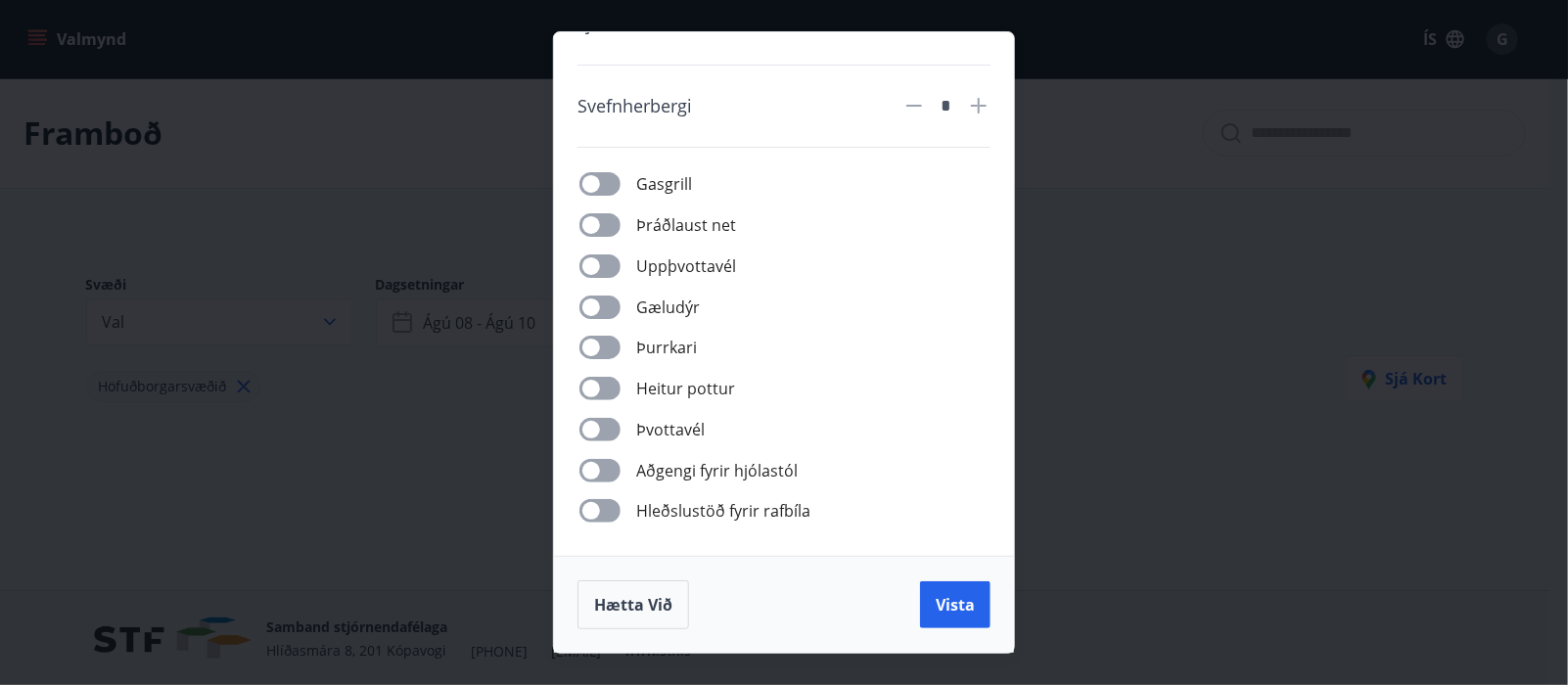 scroll, scrollTop: 0, scrollLeft: 0, axis: both 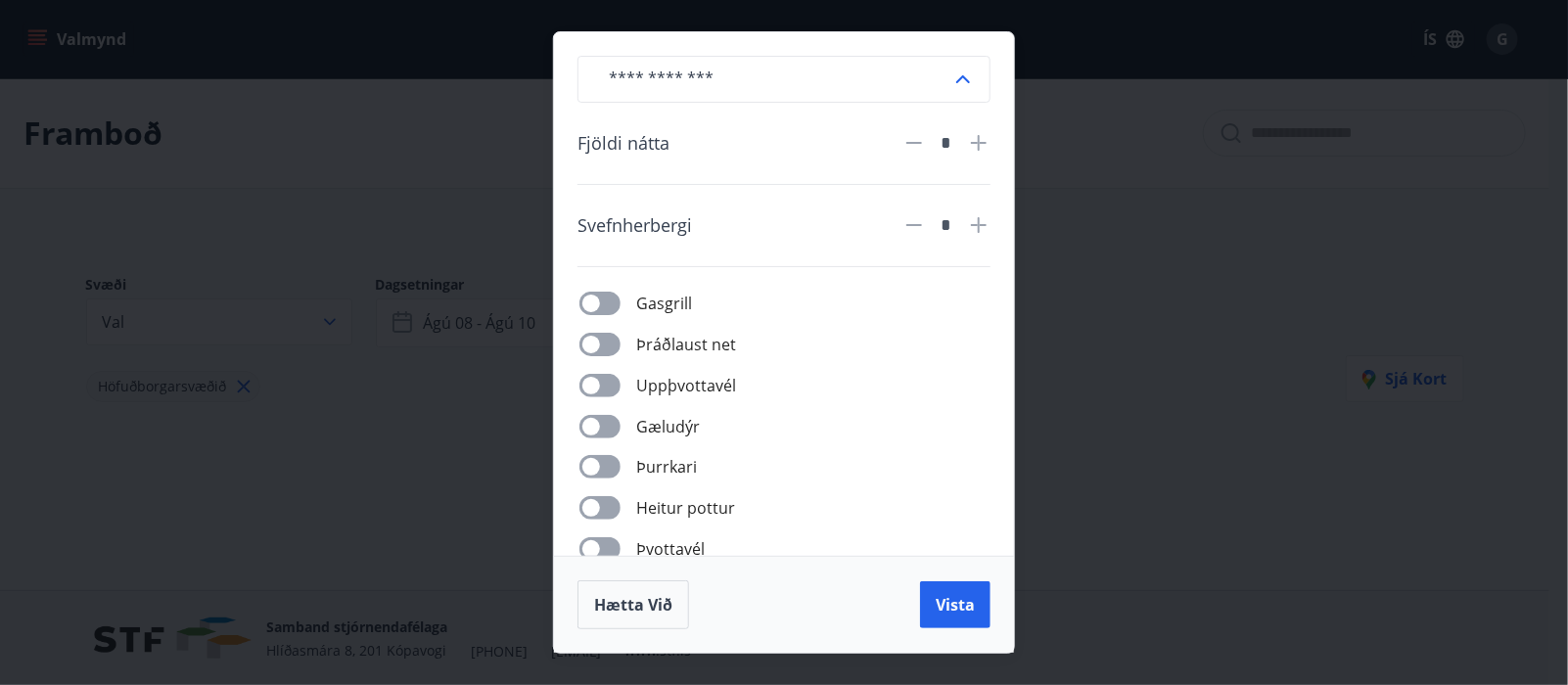 click 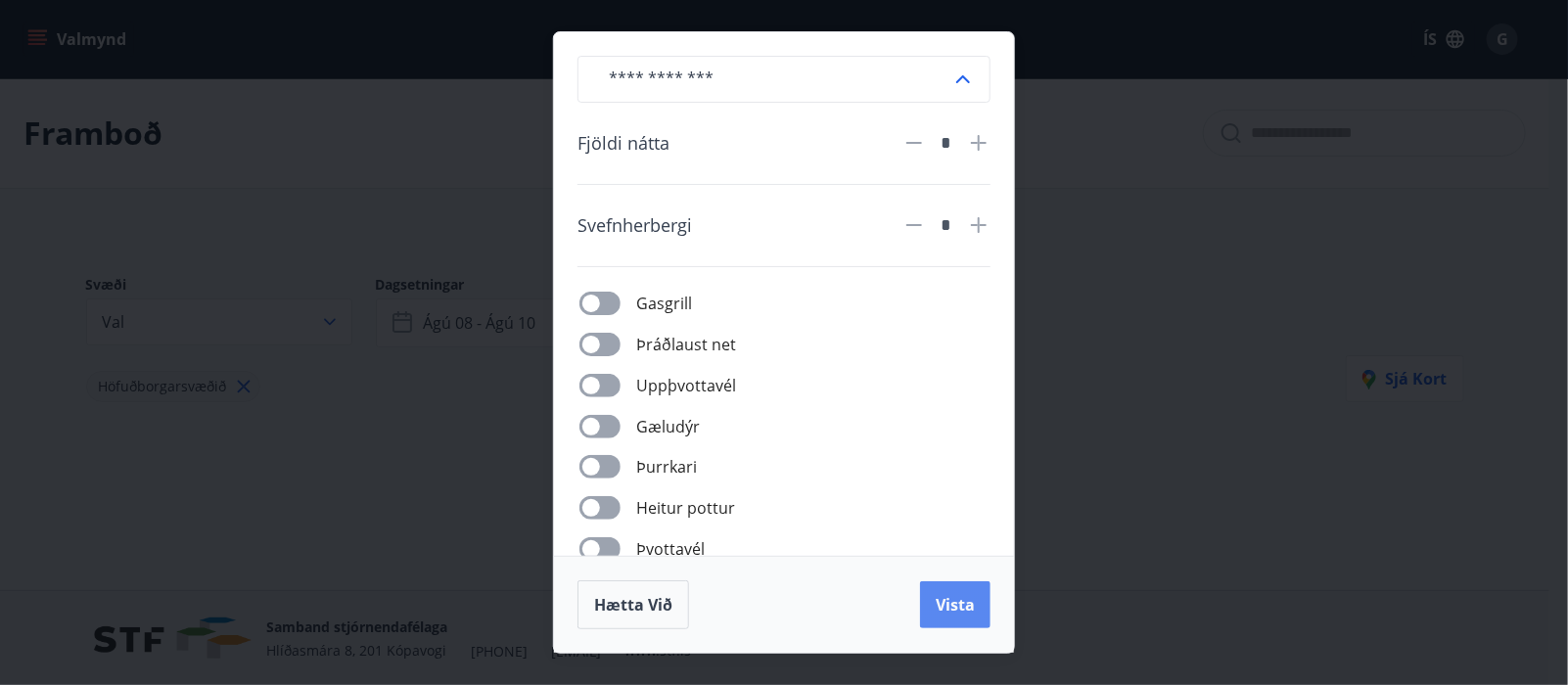 click on "Vista" at bounding box center [955, 605] 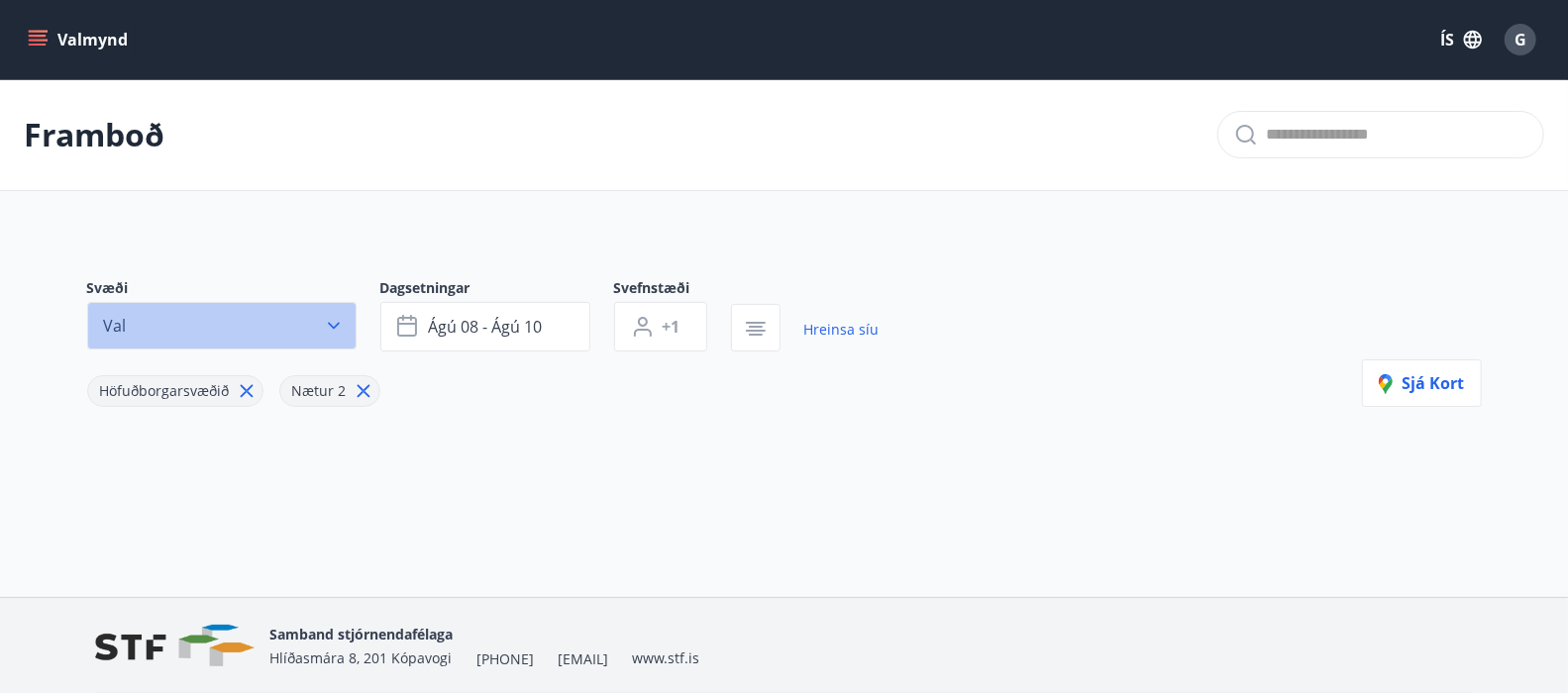 click 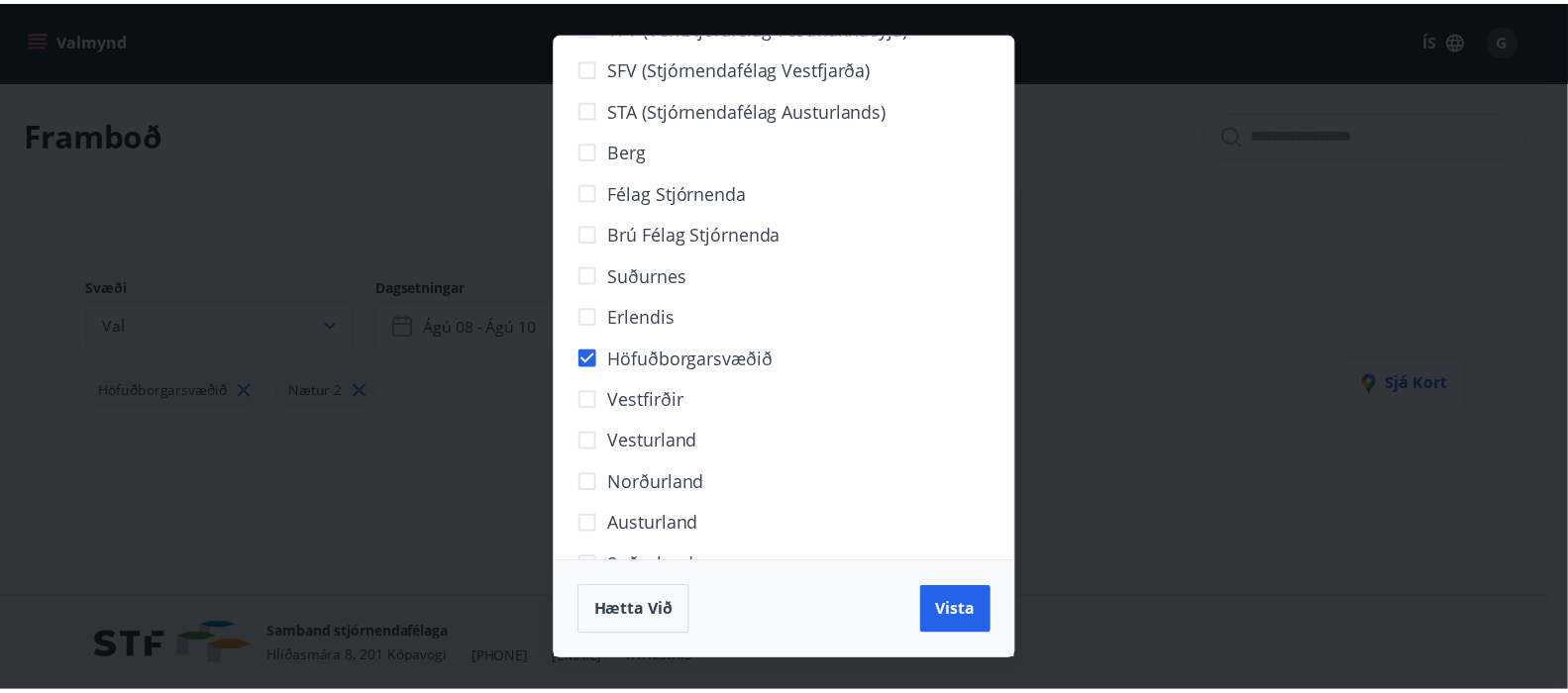 scroll, scrollTop: 98, scrollLeft: 0, axis: vertical 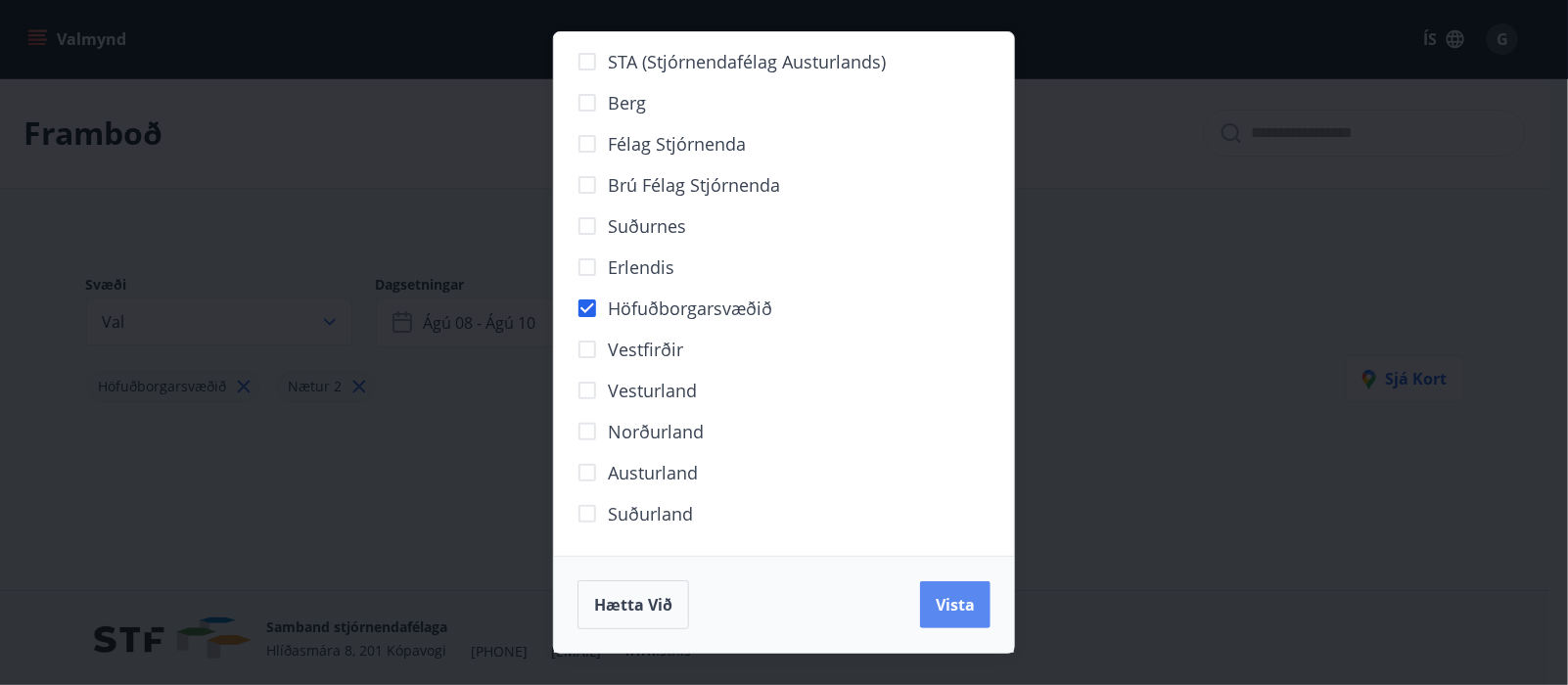 click on "Vista" at bounding box center [955, 605] 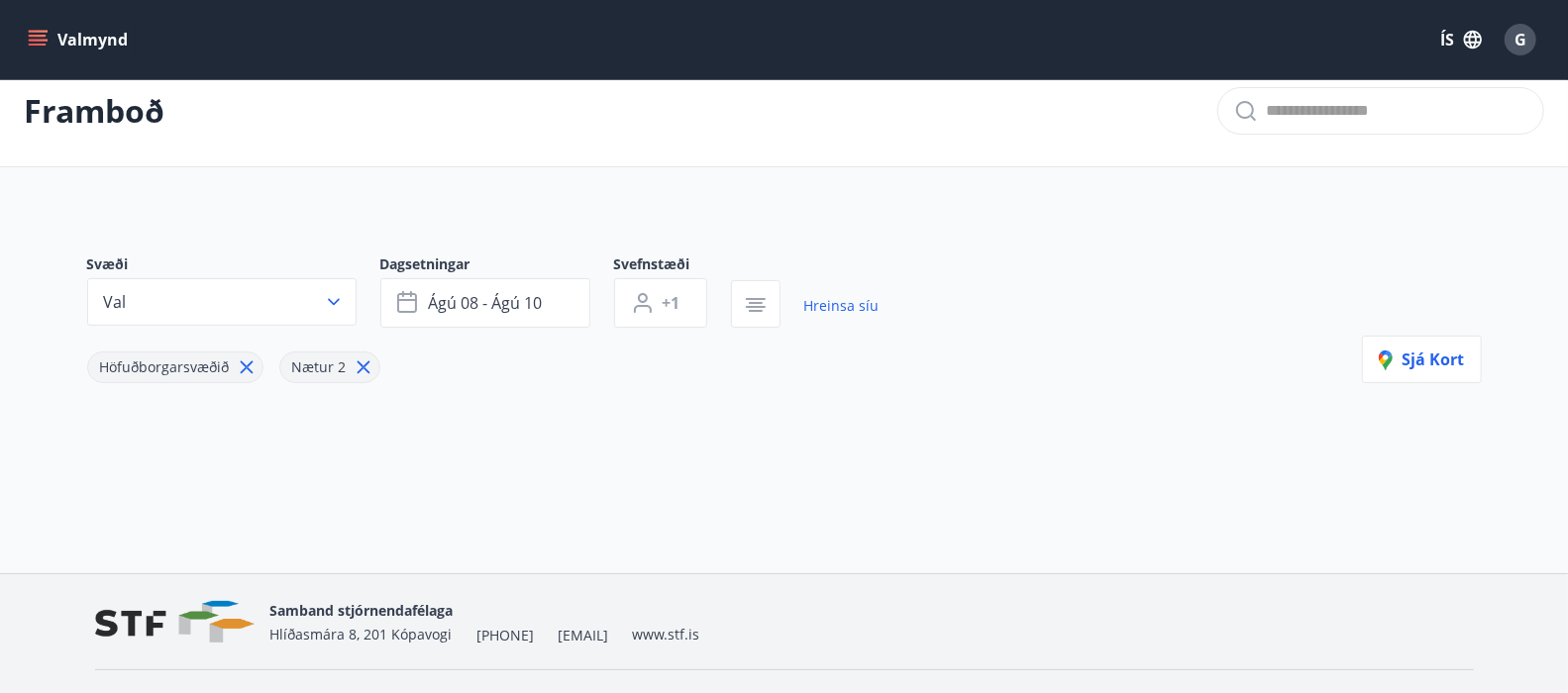 scroll, scrollTop: 0, scrollLeft: 0, axis: both 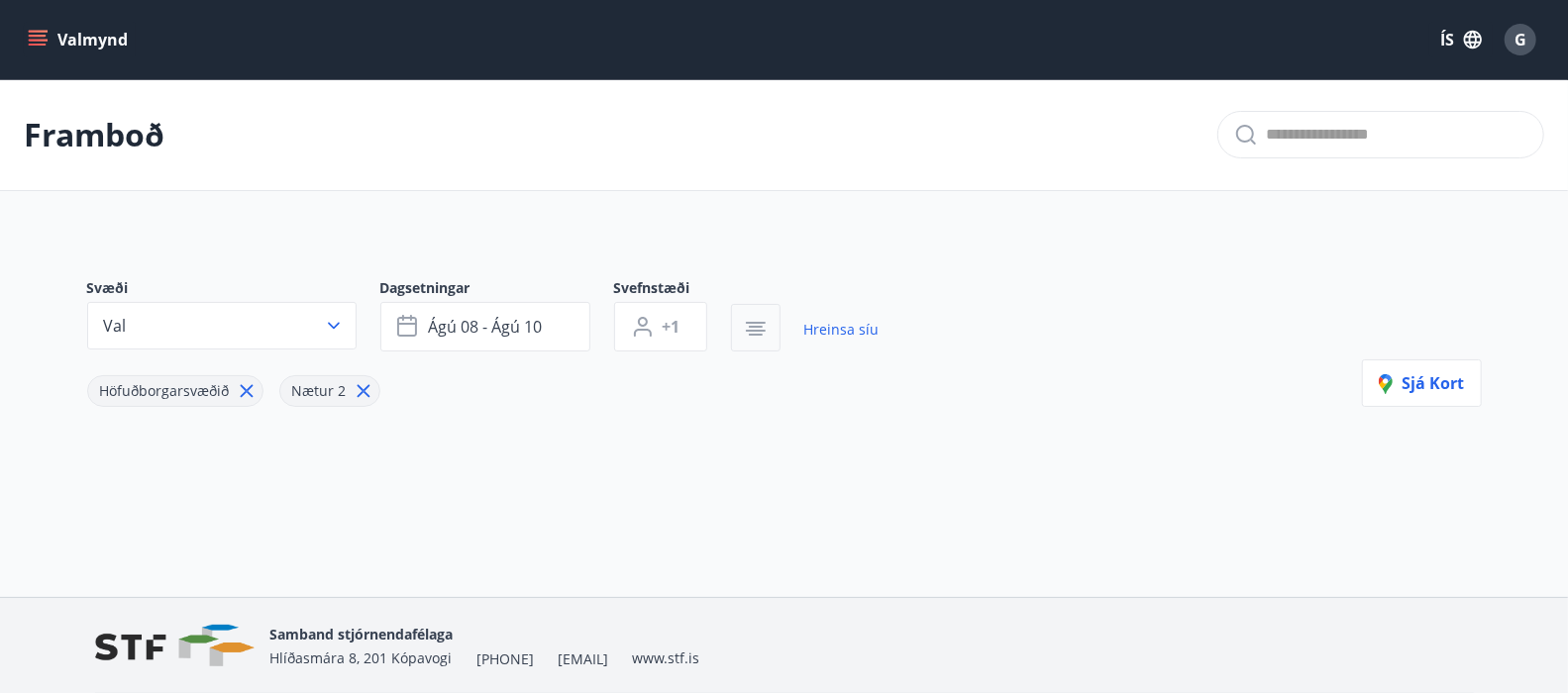 click 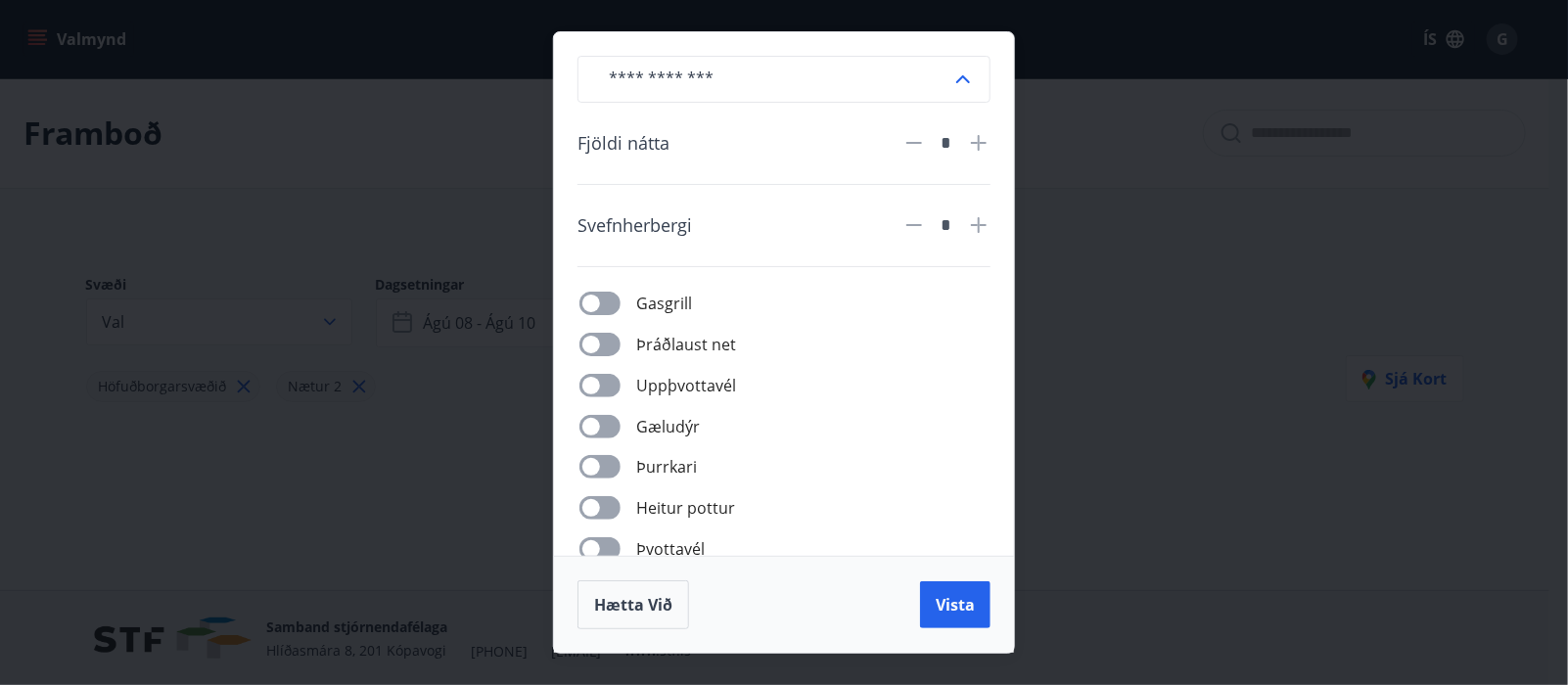 click on "​ Fjöldi nátta * Svefnherbergi * Gasgrill Þráðlaust net Uppþvottavél Gæludýr Þurrkari Heitur pottur Þvottavél Aðgengi fyrir hjólastól Hleðslustöð fyrir rafbíla Hætta við Vista" at bounding box center [784, 342] 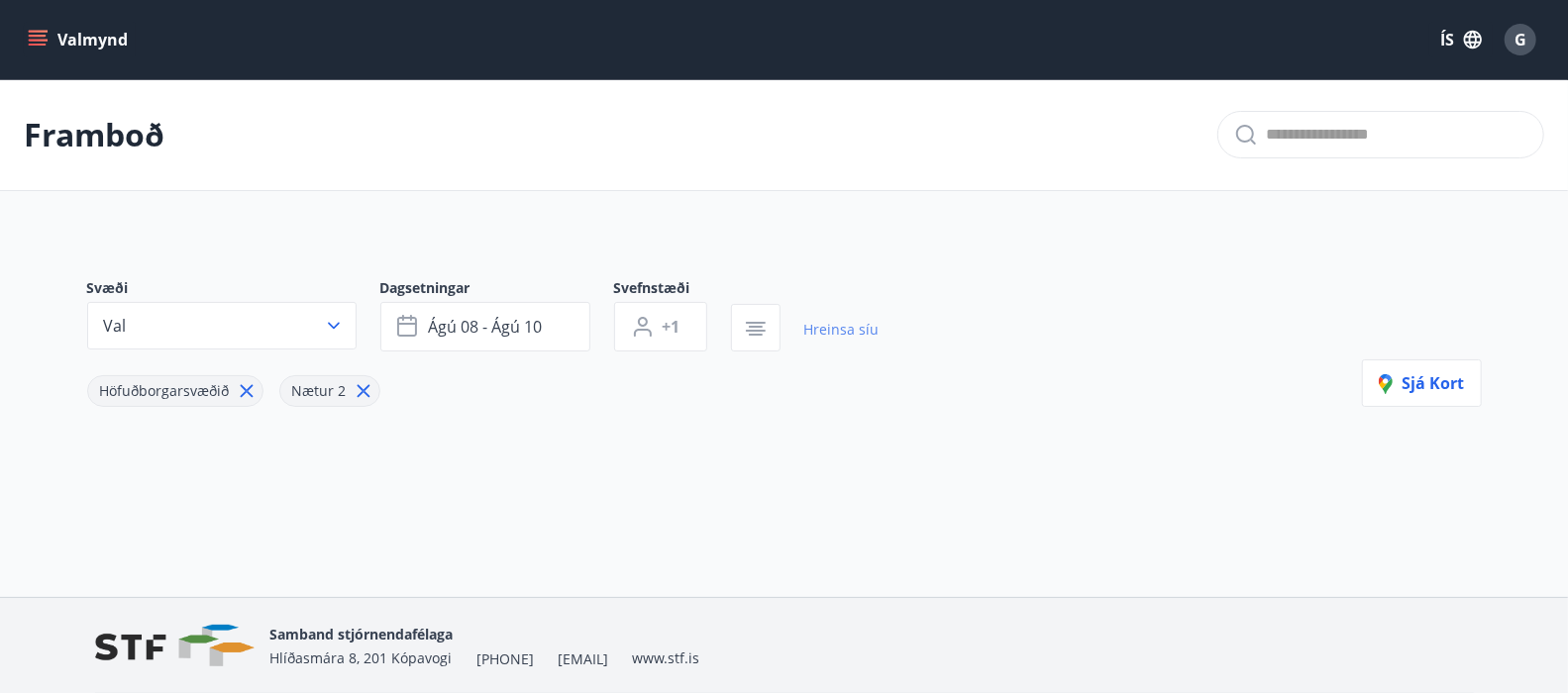 click on "Hreinsa síu" at bounding box center [842, 330] 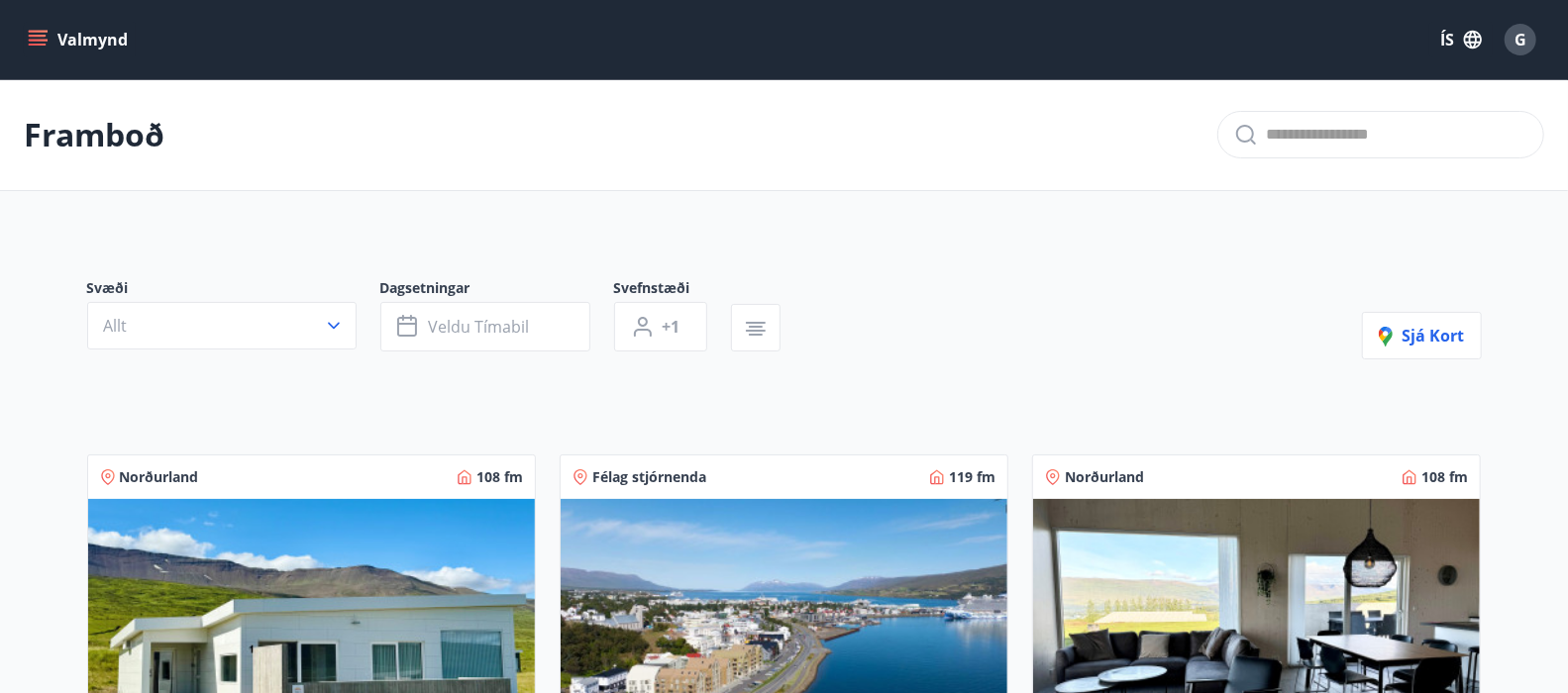 type on "*" 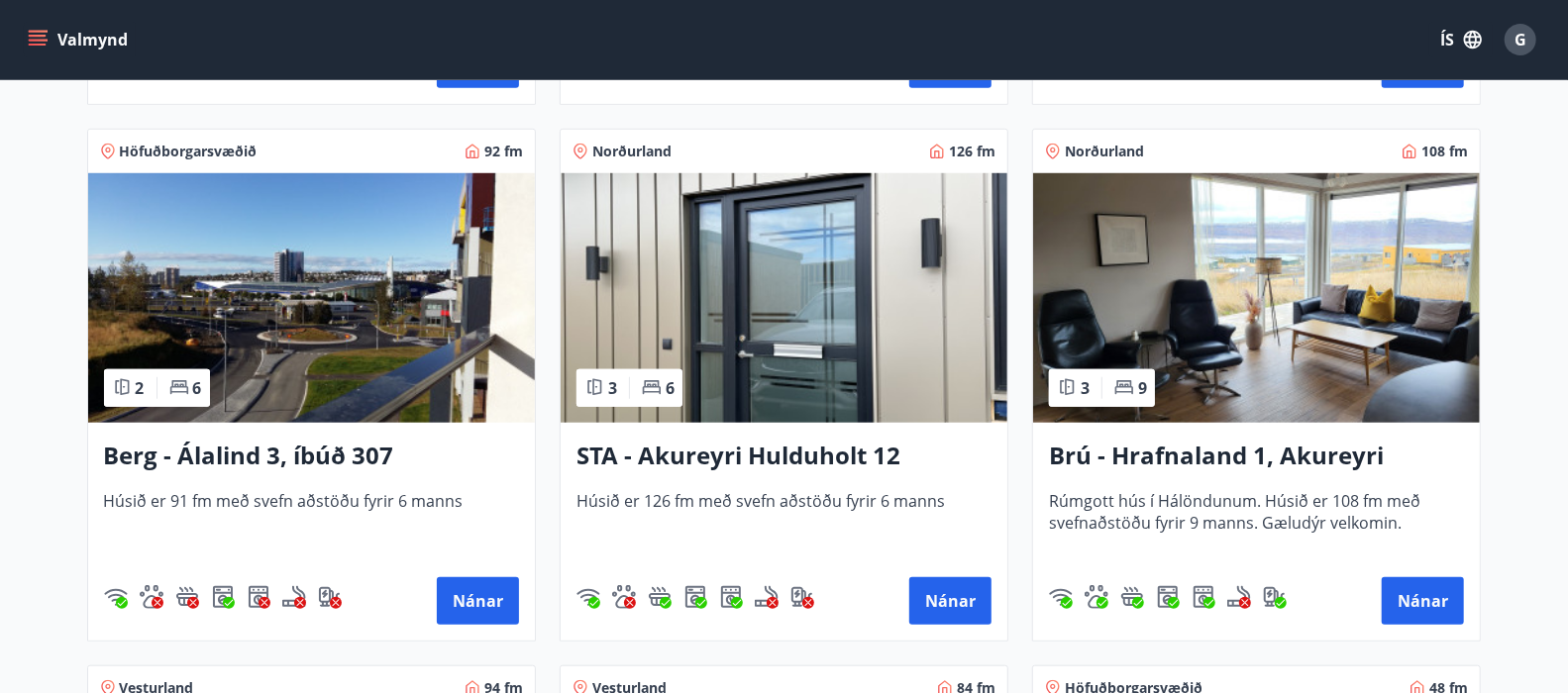 scroll, scrollTop: 865, scrollLeft: 0, axis: vertical 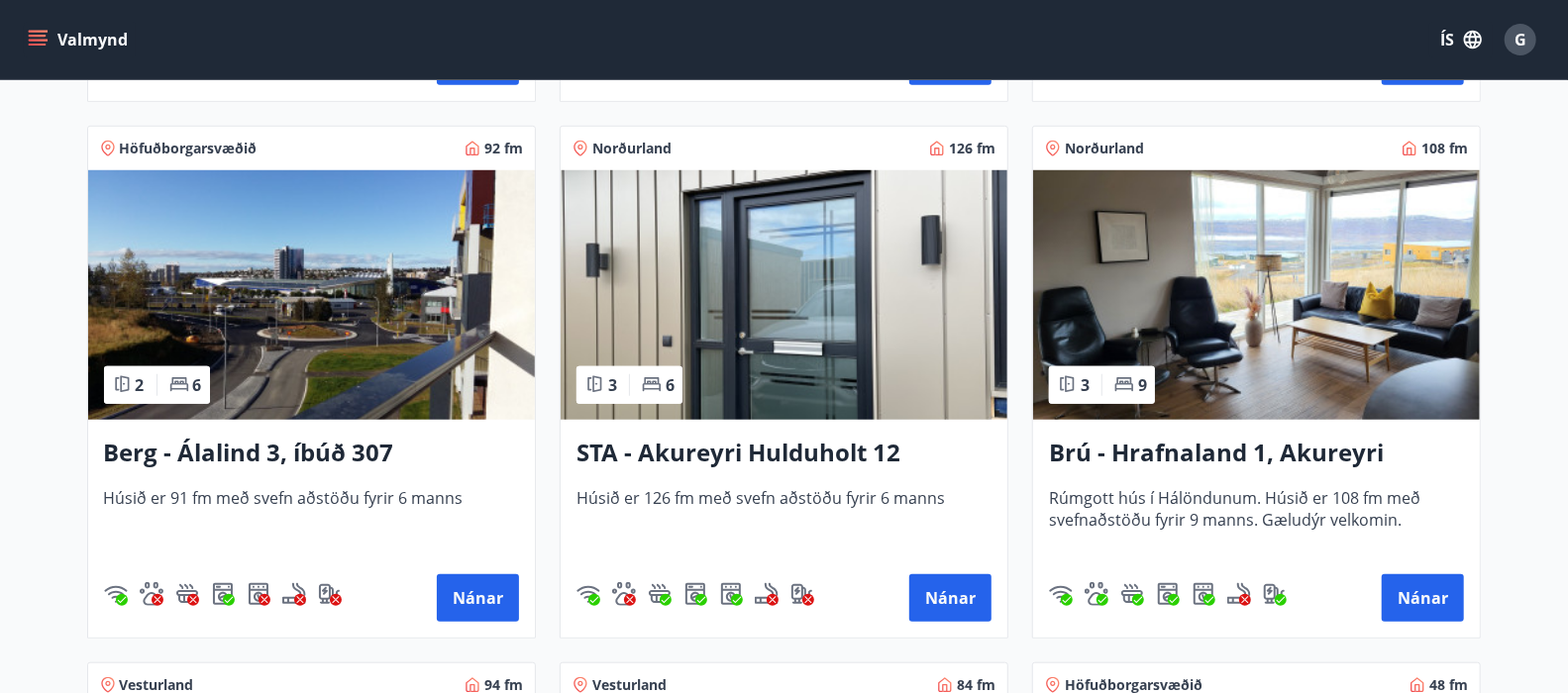 click at bounding box center (311, 295) 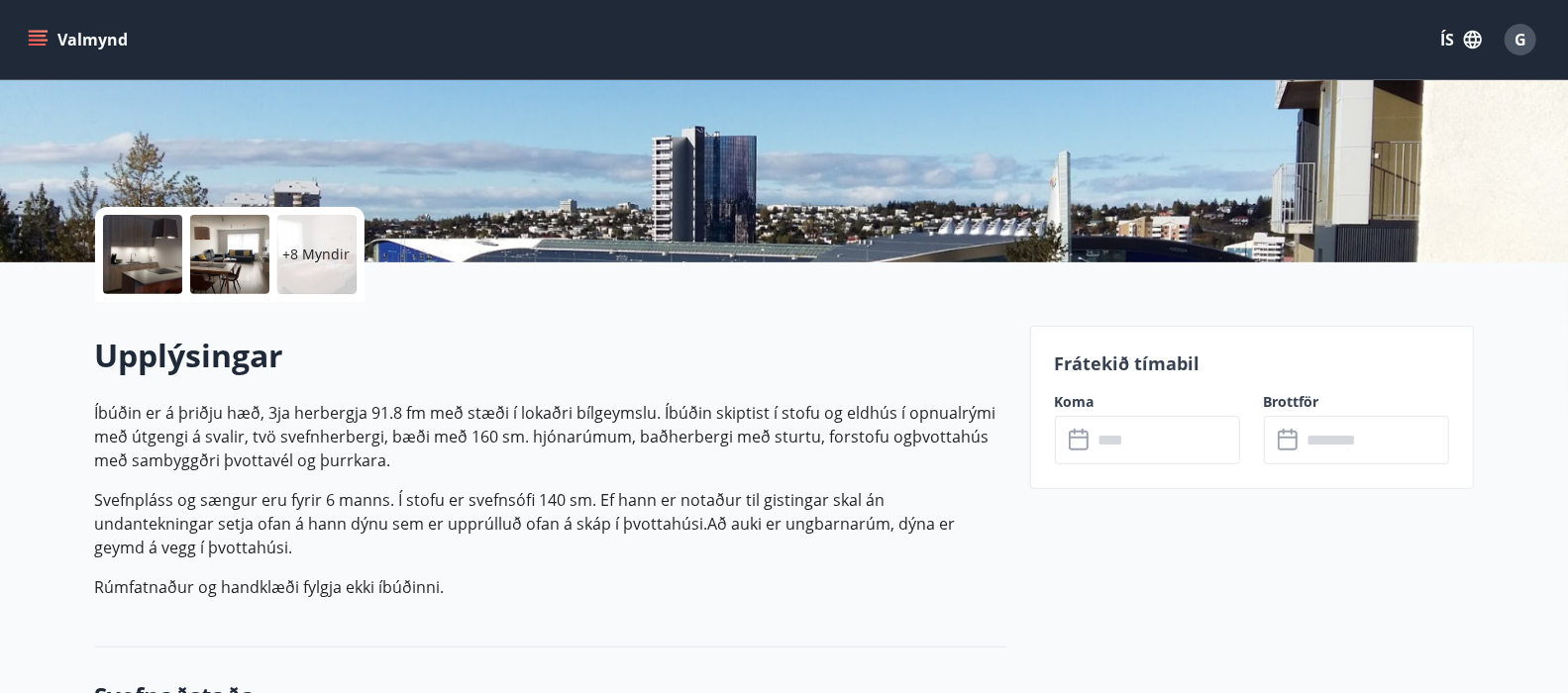 scroll, scrollTop: 371, scrollLeft: 0, axis: vertical 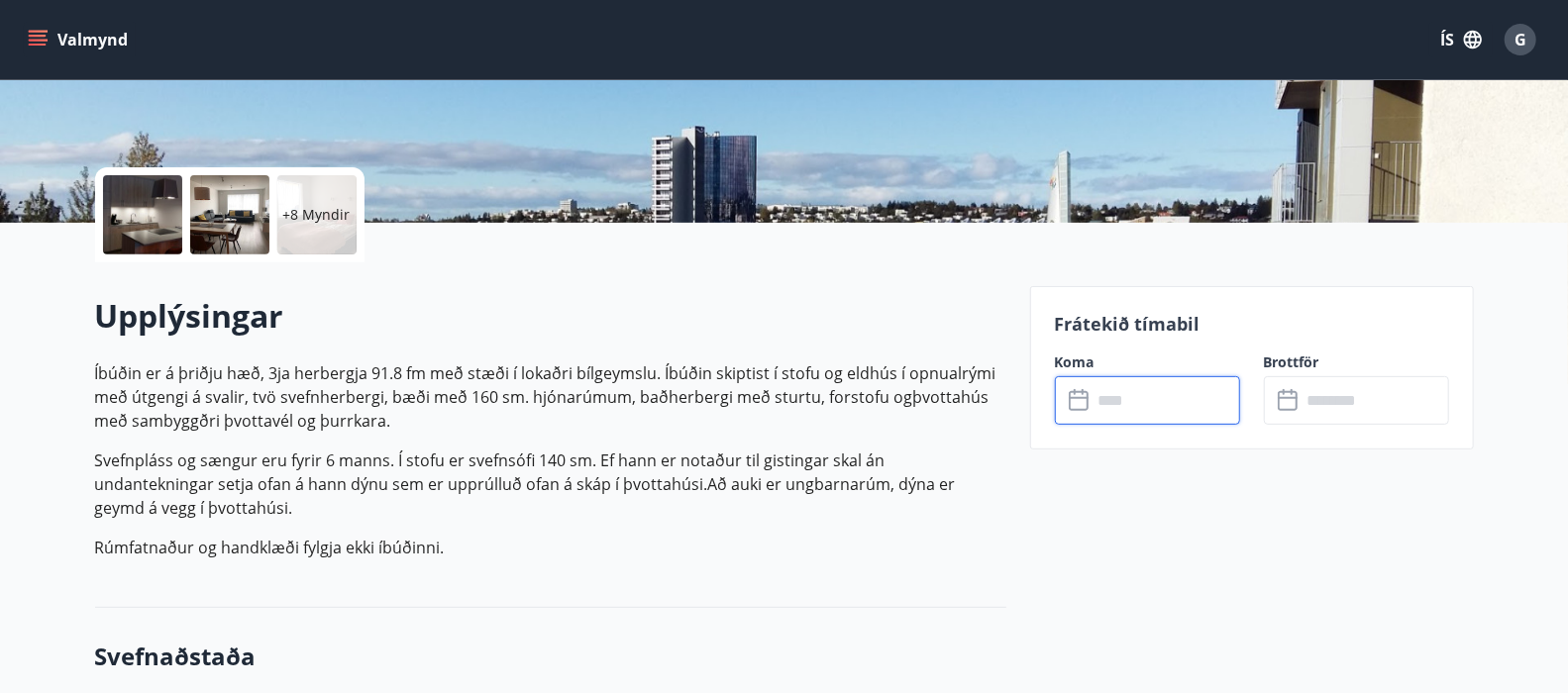 click at bounding box center (1166, 400) 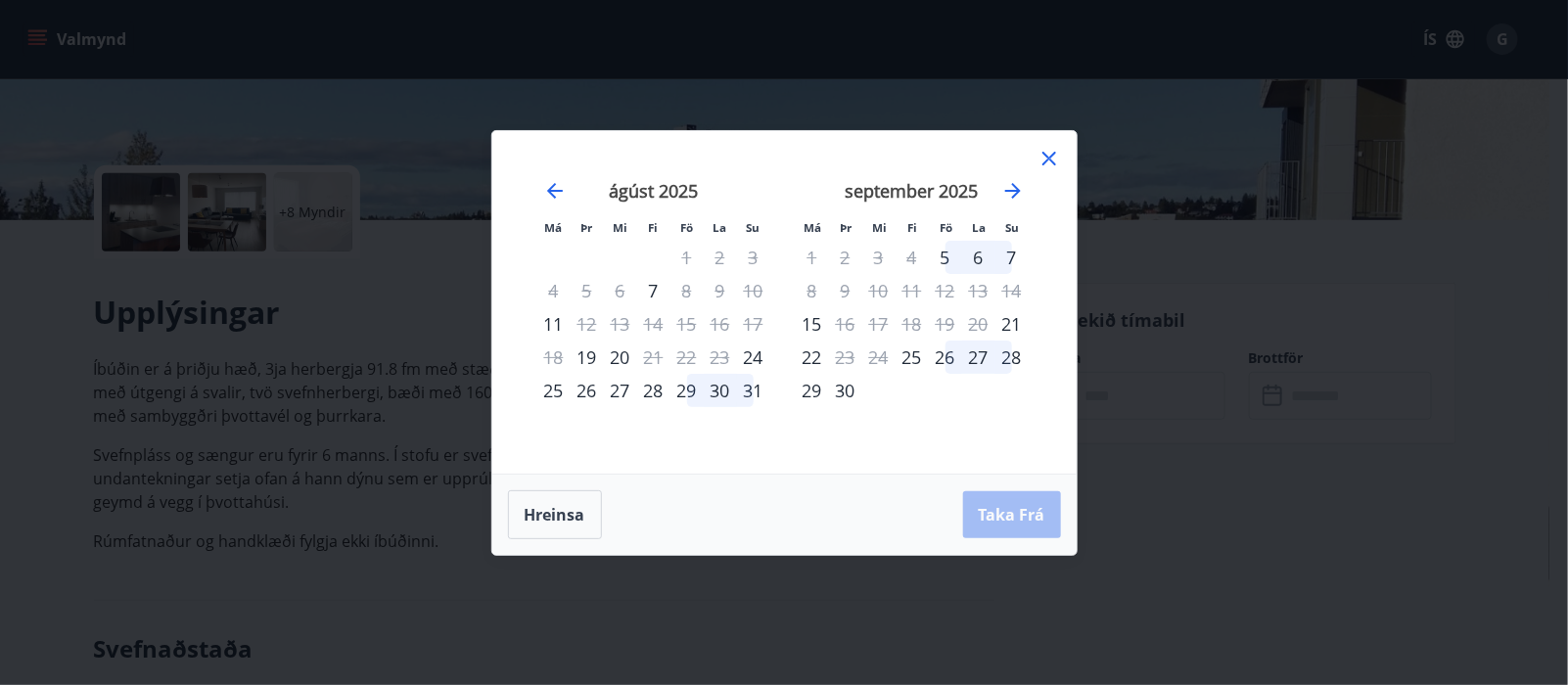 click 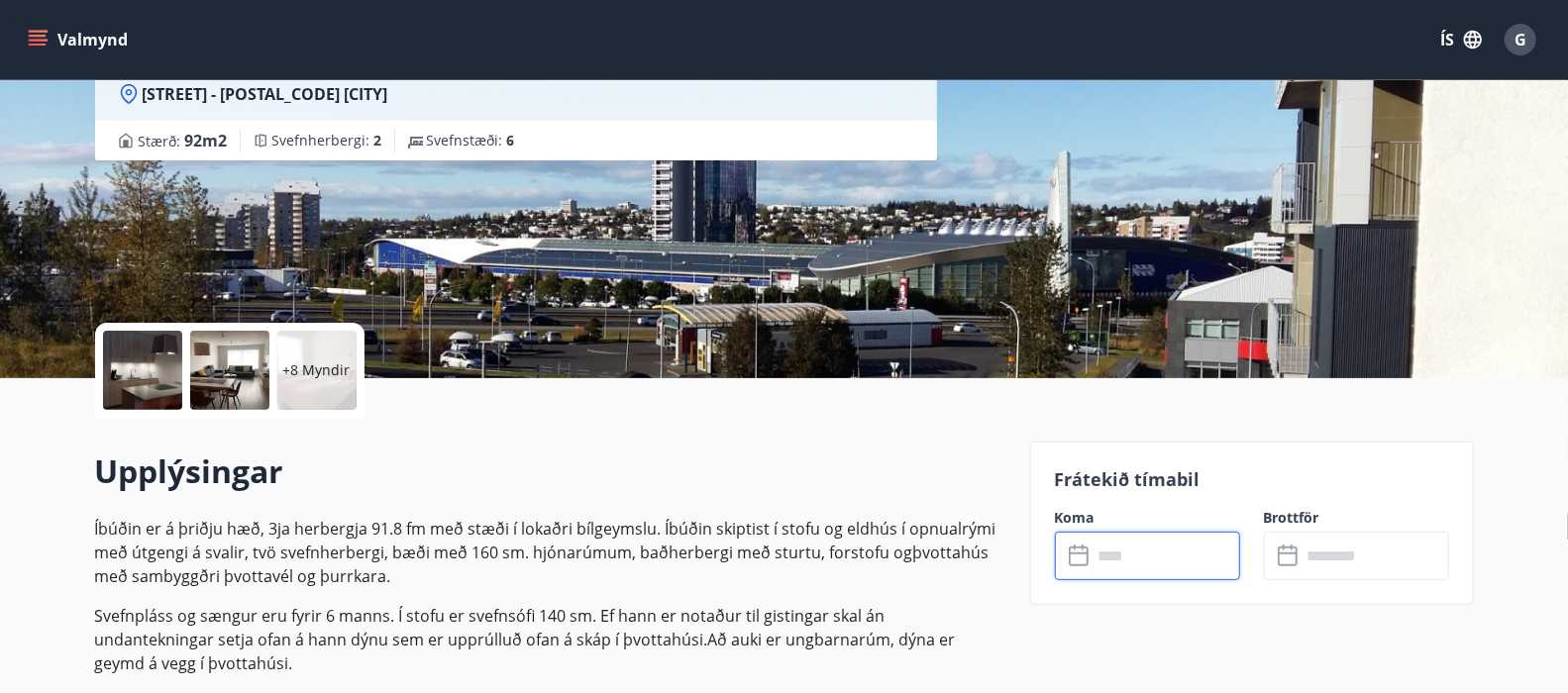 scroll, scrollTop: 0, scrollLeft: 0, axis: both 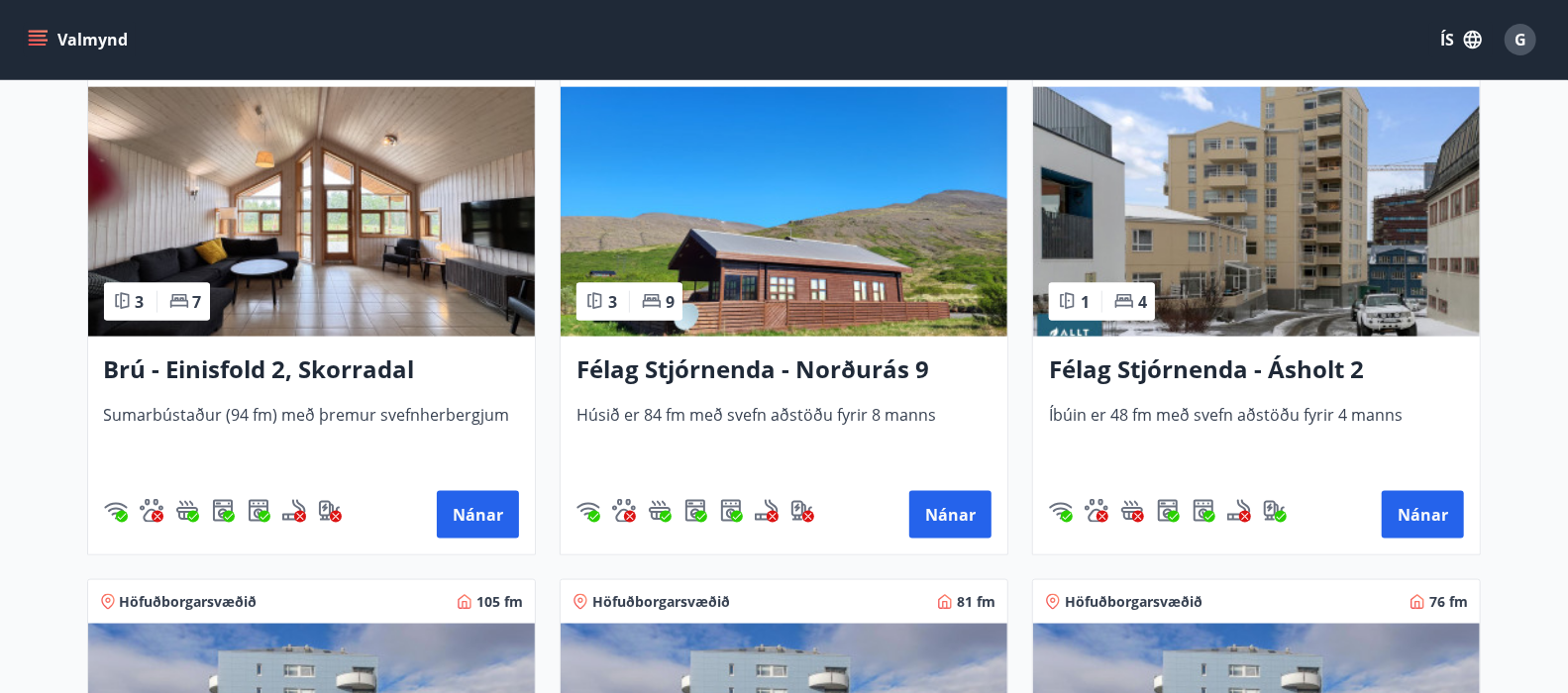 click at bounding box center [1256, 212] 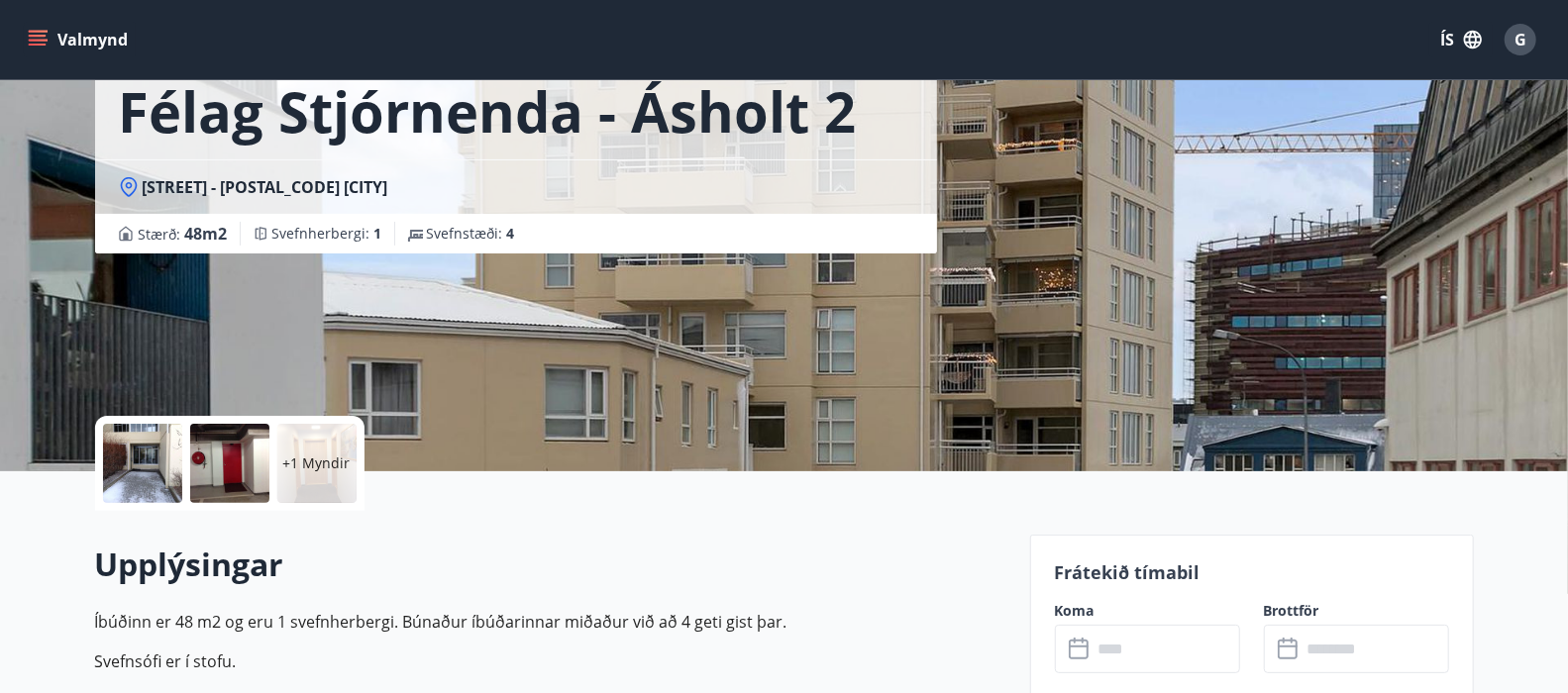 scroll, scrollTop: 247, scrollLeft: 0, axis: vertical 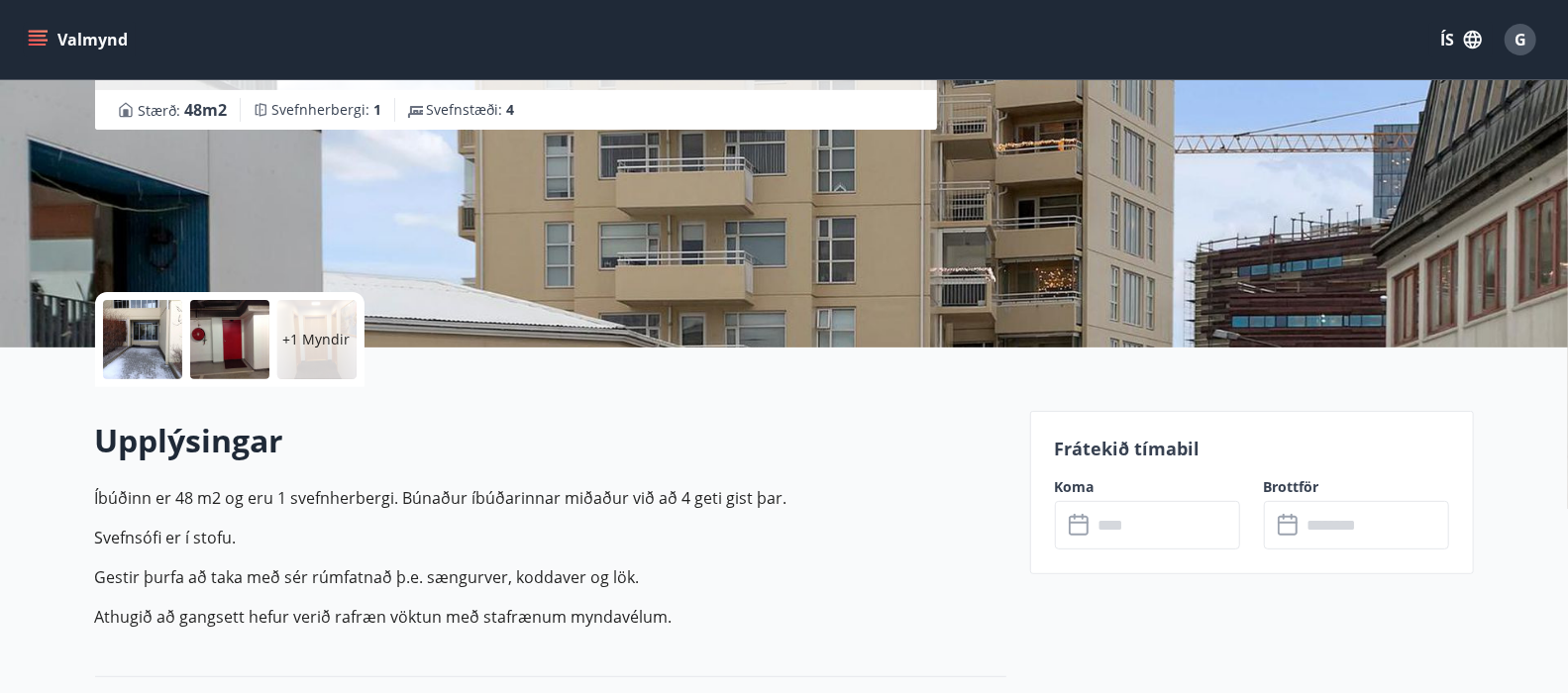 click at bounding box center [1166, 525] 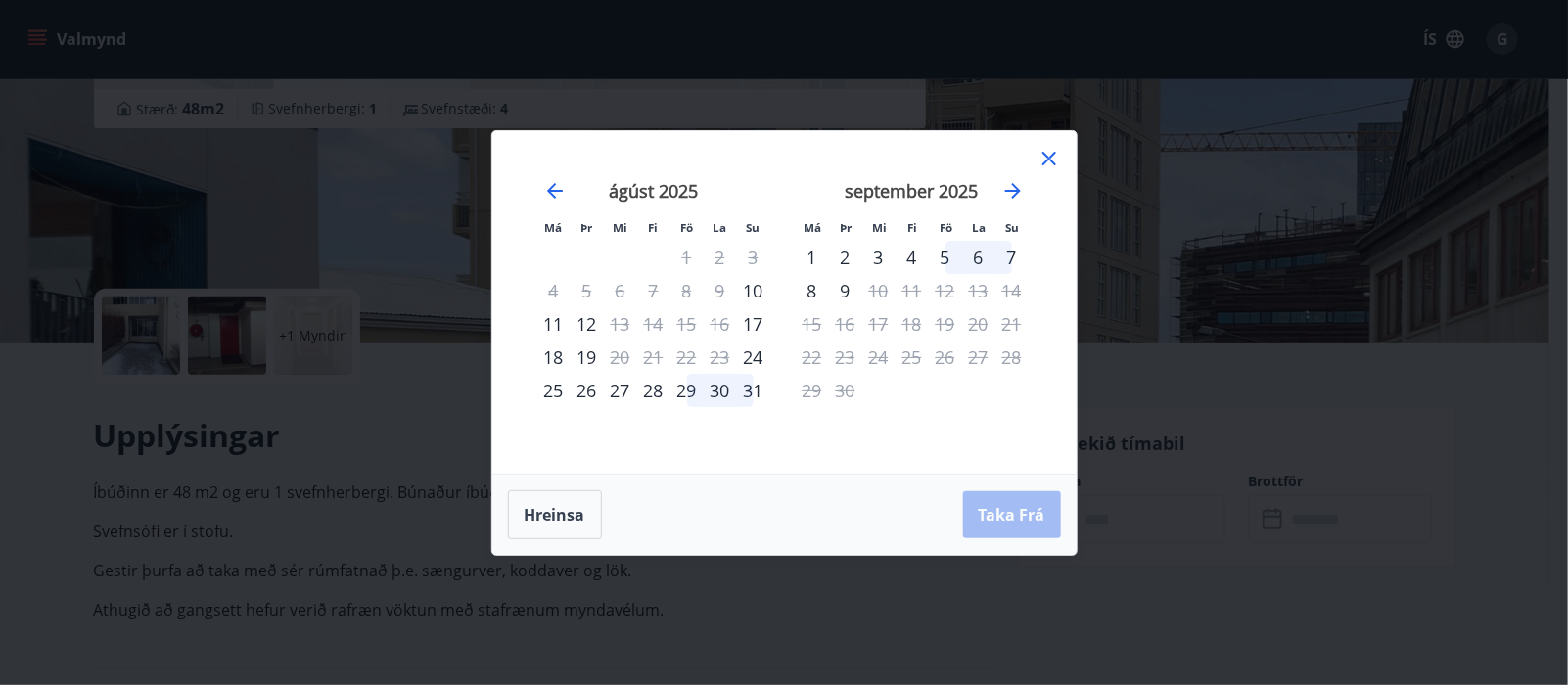 click 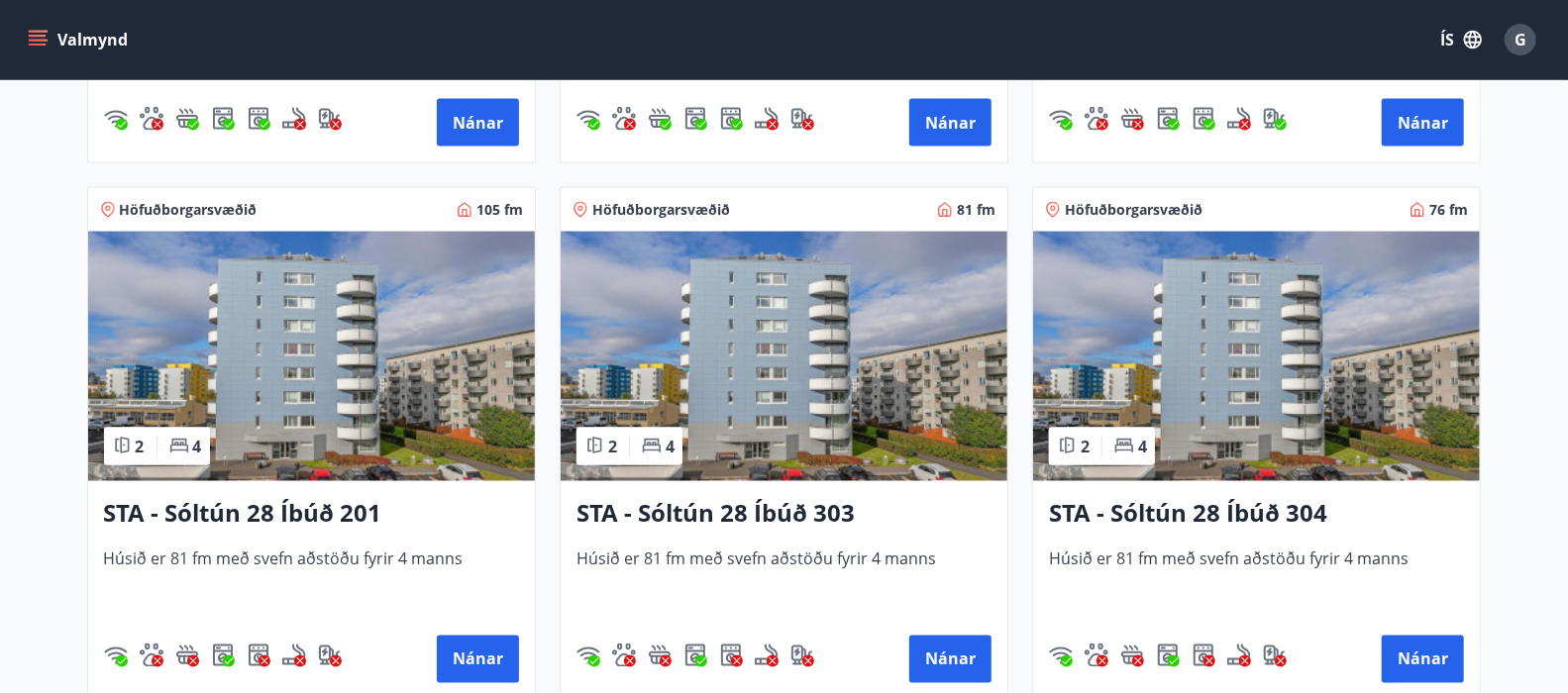 scroll, scrollTop: 2001, scrollLeft: 0, axis: vertical 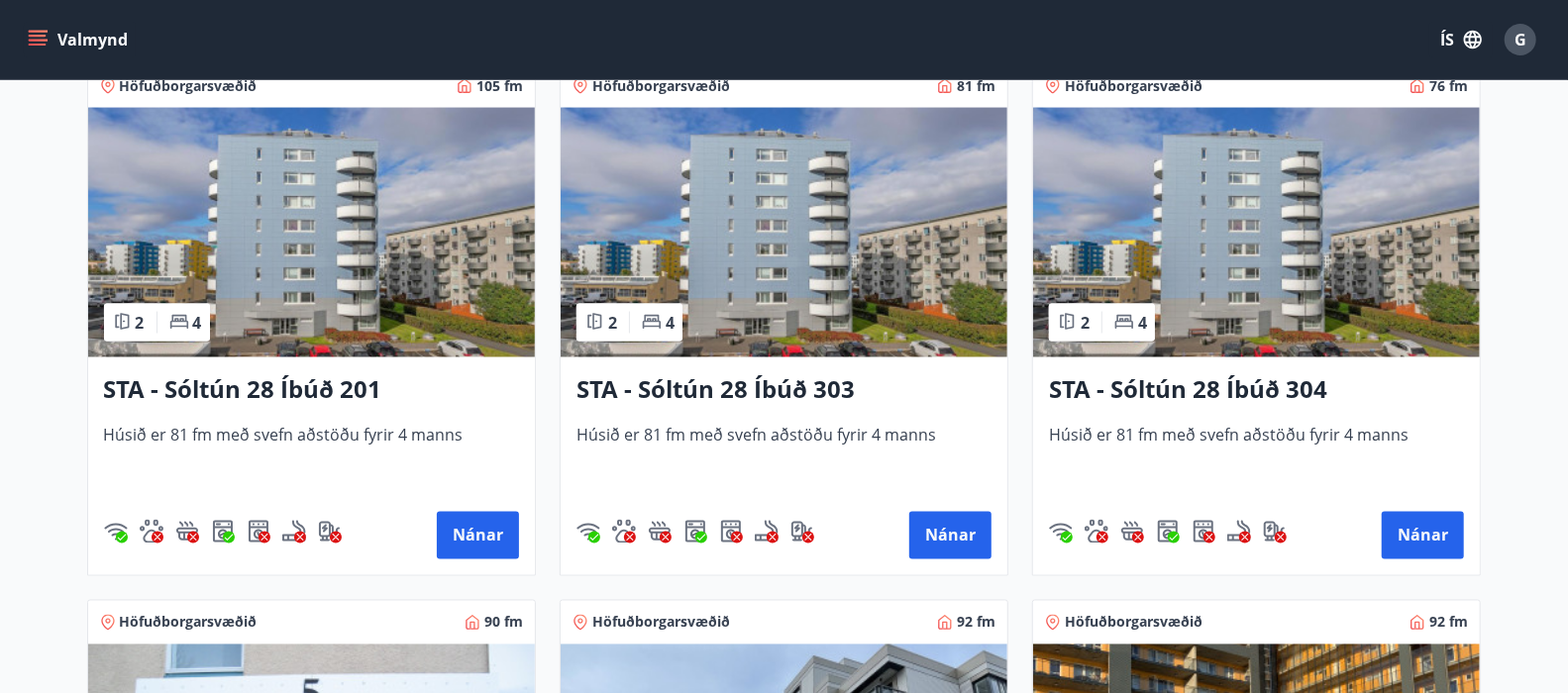 click on "STA - Sóltún 28 Íbúð 201" at bounding box center [311, 391] 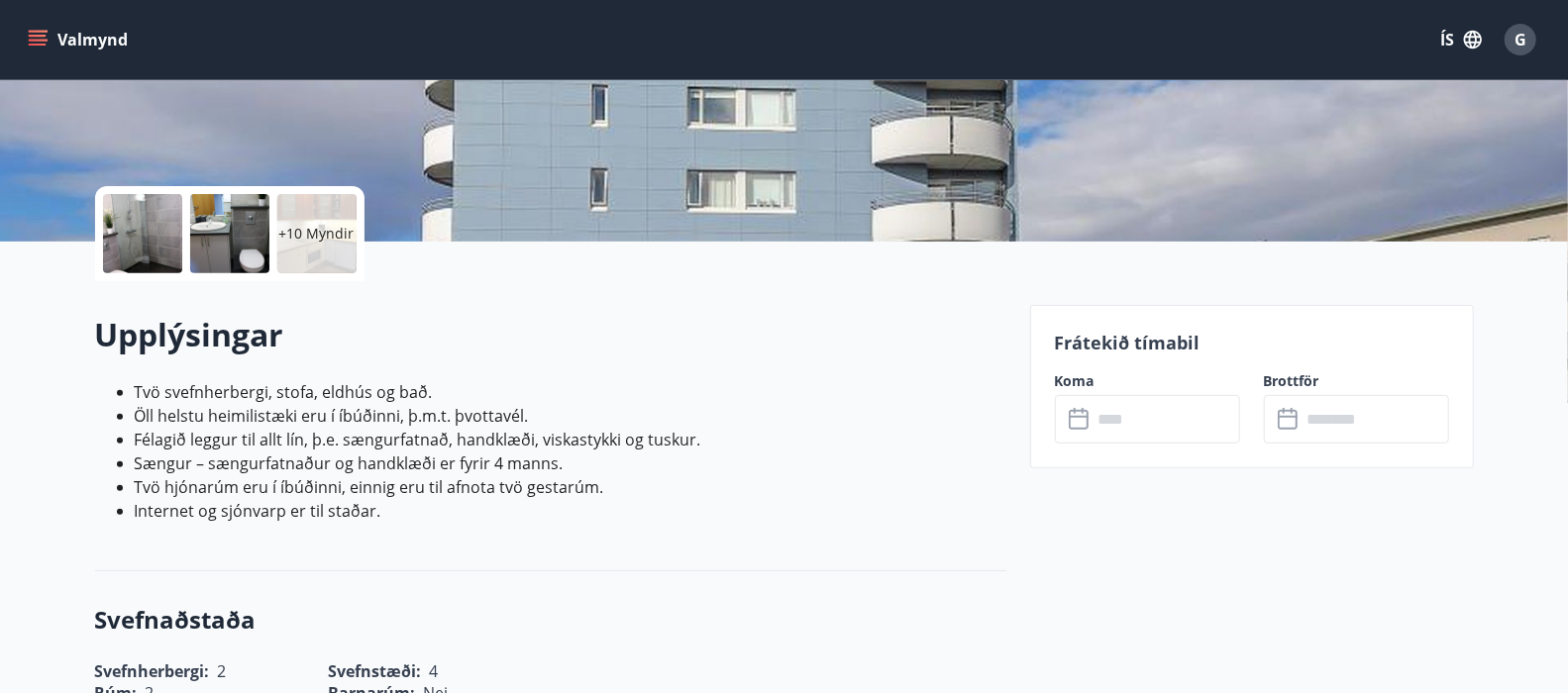 scroll, scrollTop: 371, scrollLeft: 0, axis: vertical 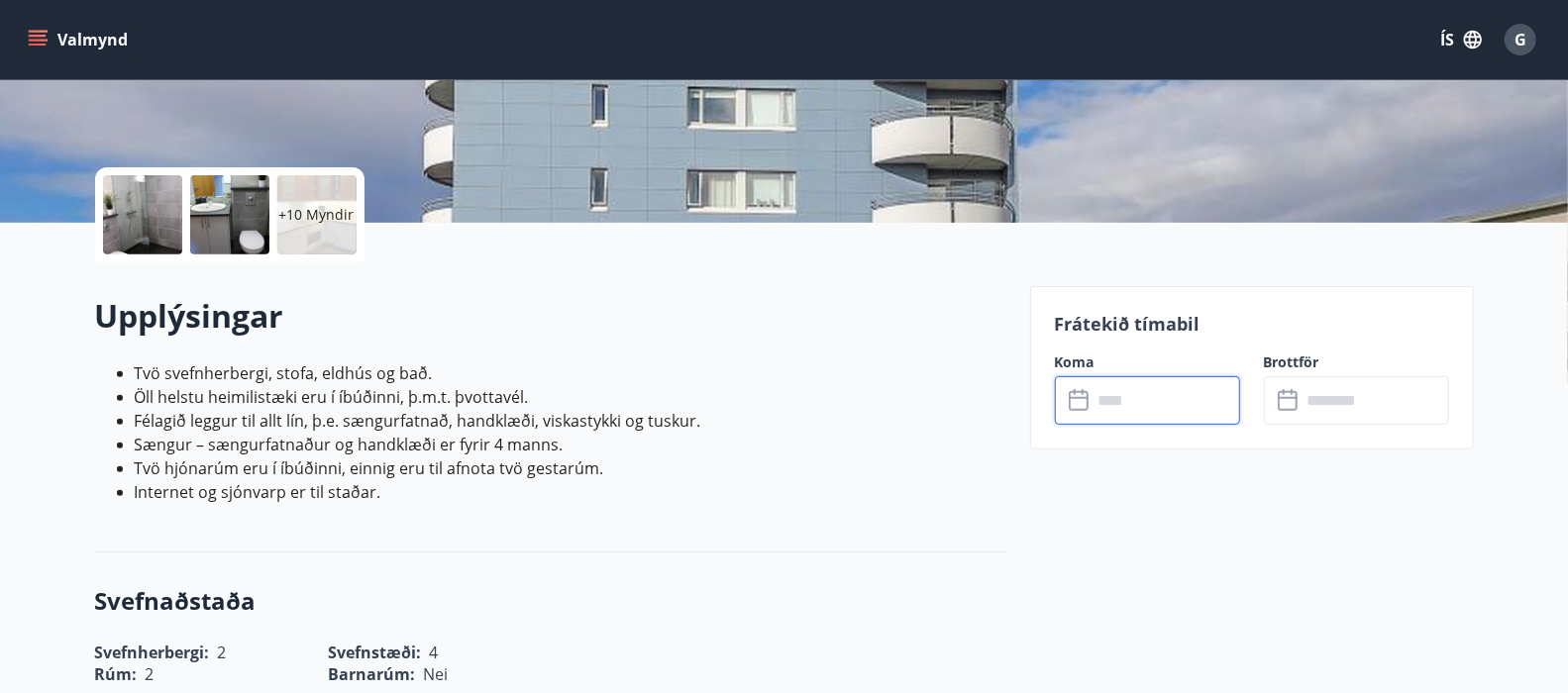 click at bounding box center [1166, 400] 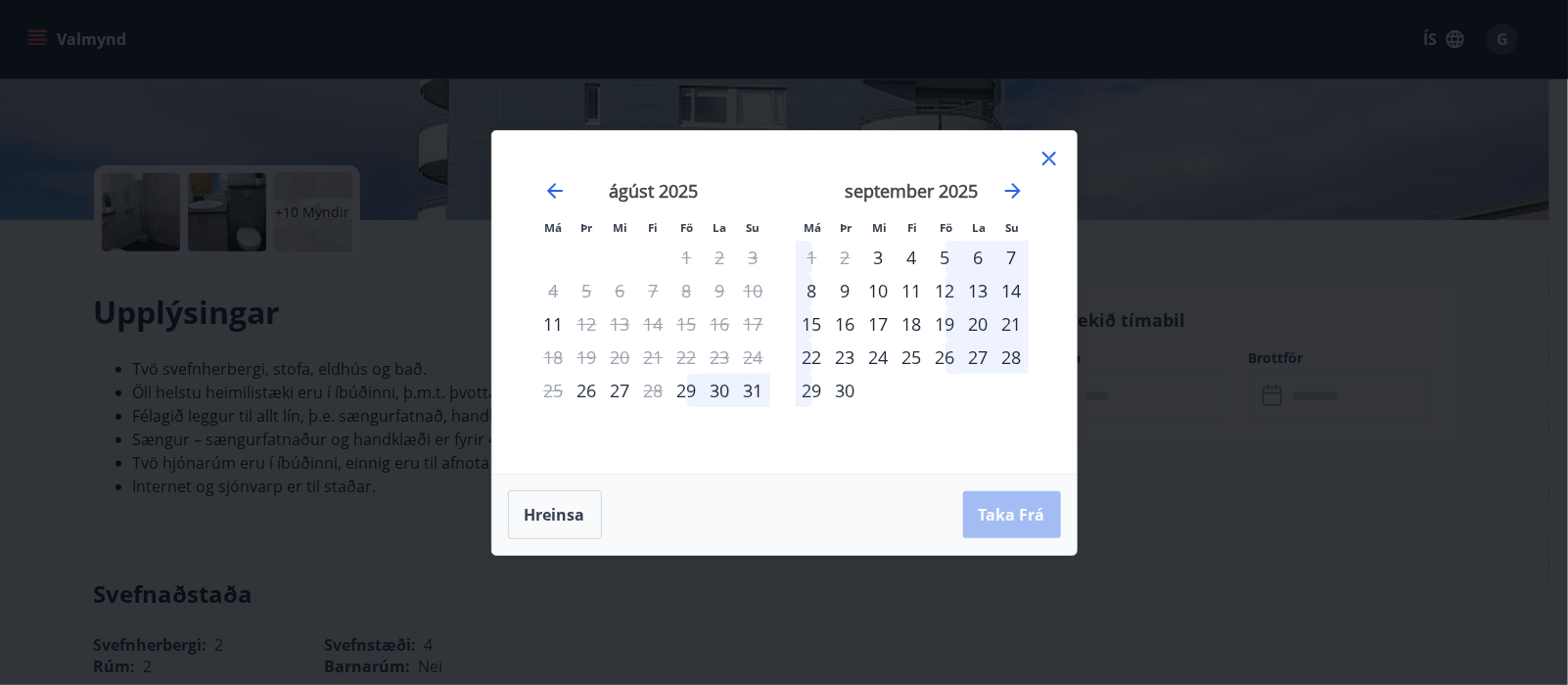 click 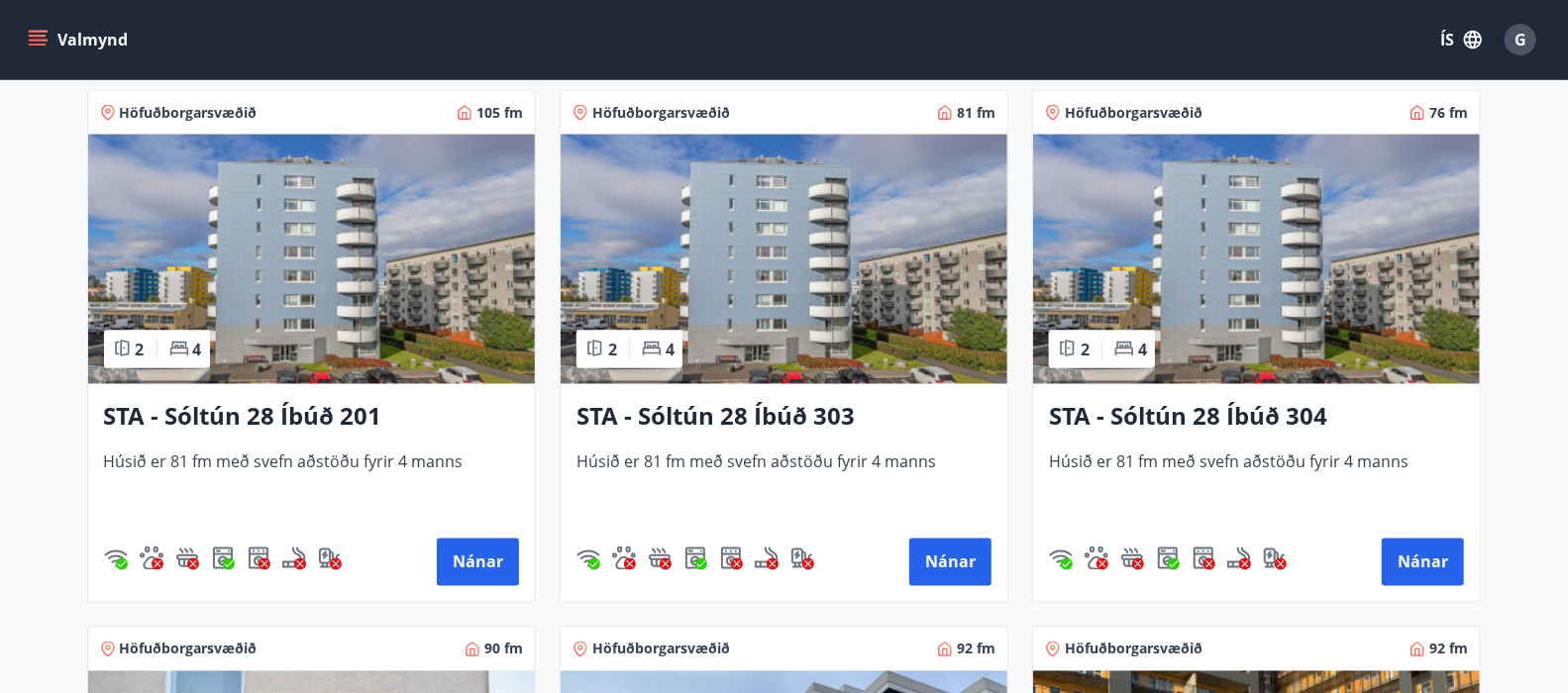 scroll, scrollTop: 1979, scrollLeft: 0, axis: vertical 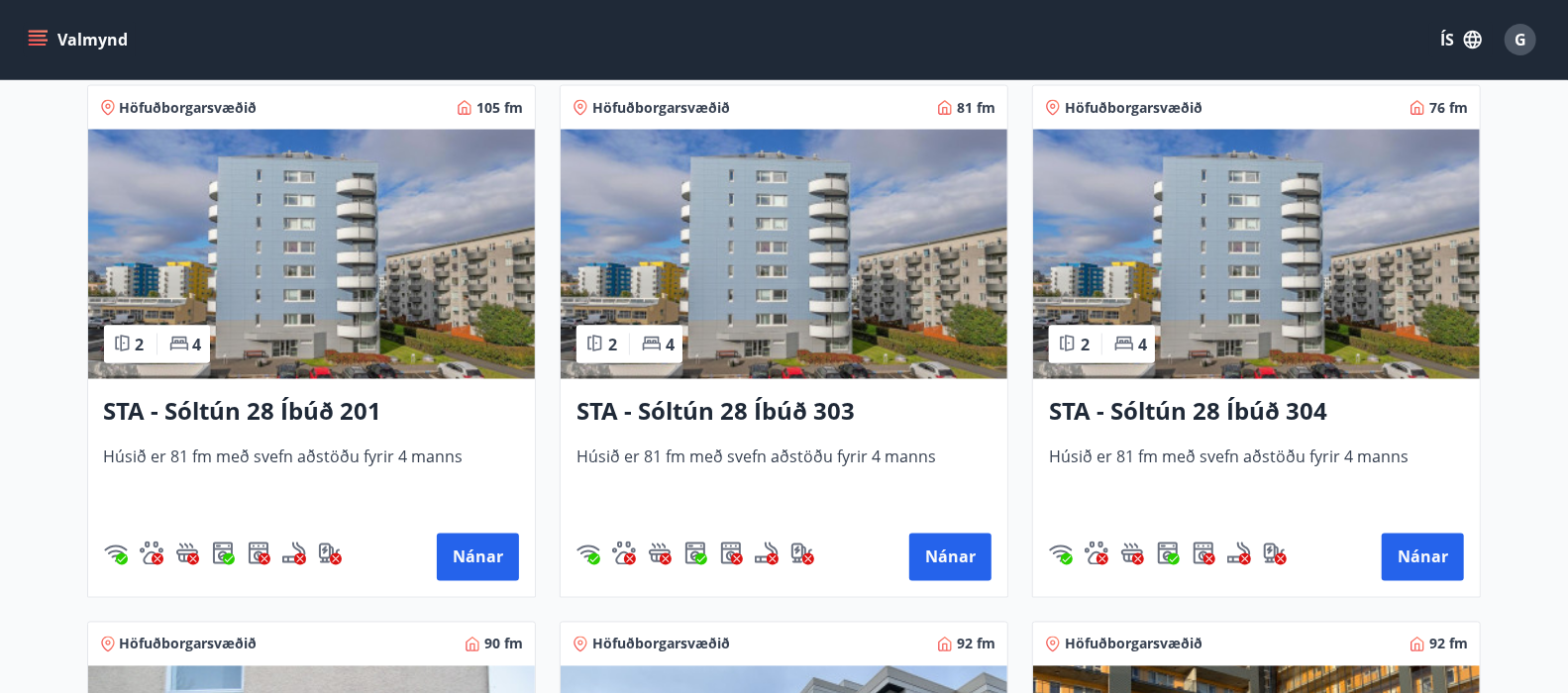 click on "STA - Sóltún 28 Íbúð 303" at bounding box center [784, 413] 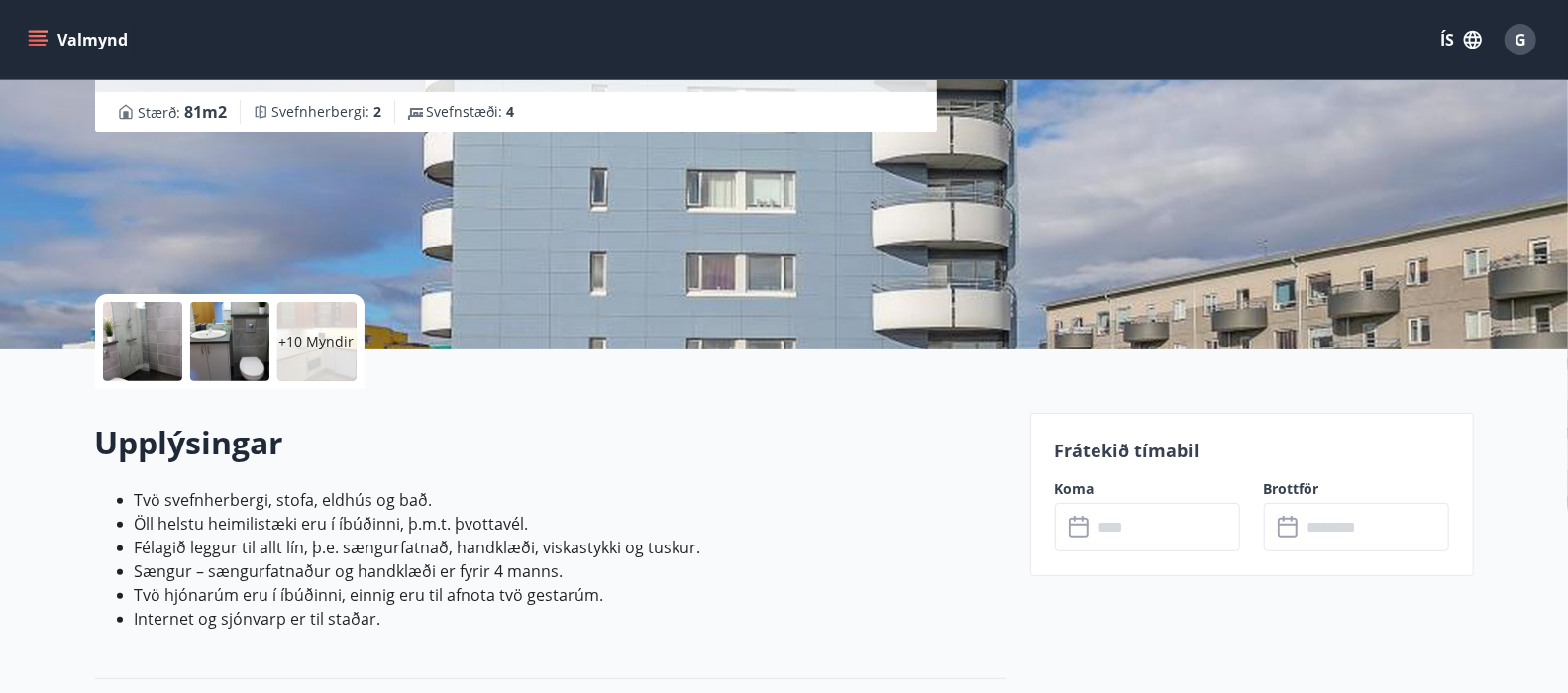 scroll, scrollTop: 247, scrollLeft: 0, axis: vertical 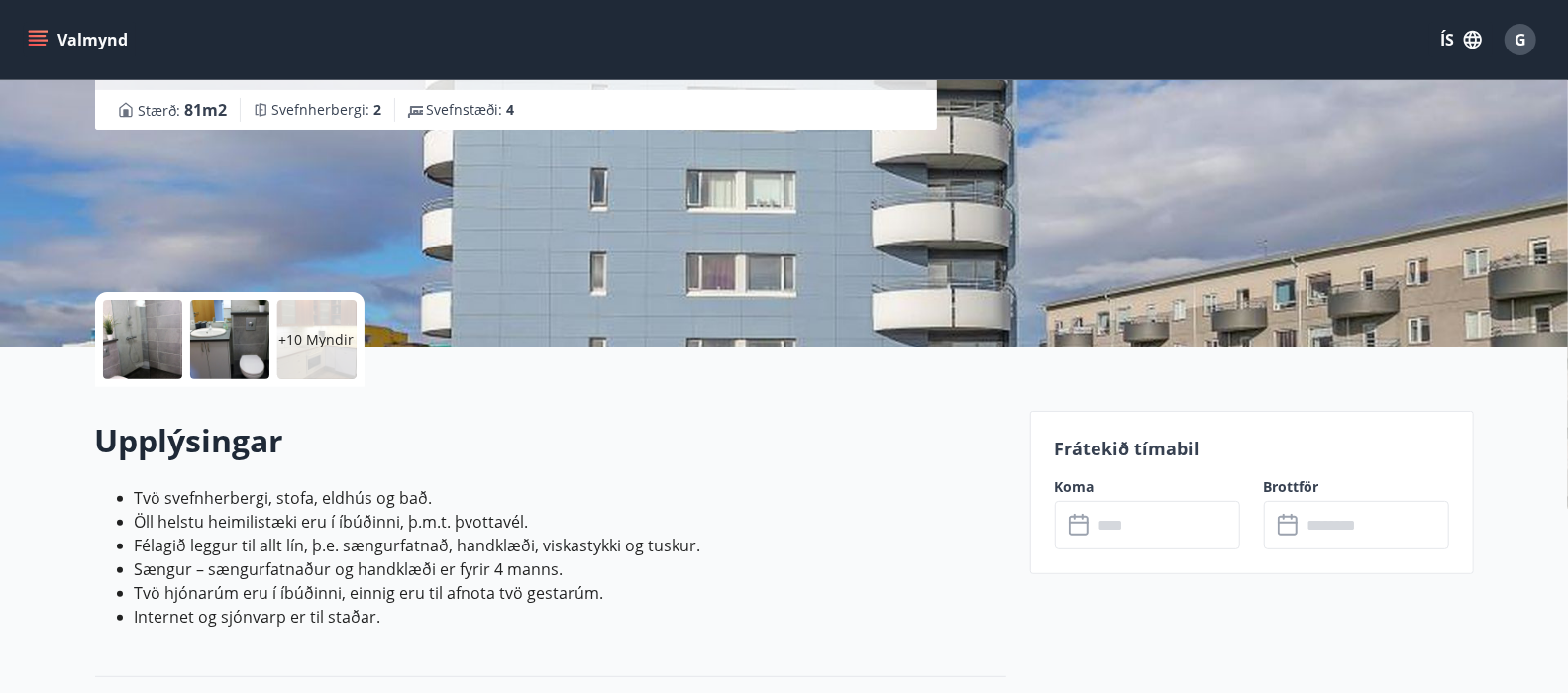click at bounding box center (1166, 525) 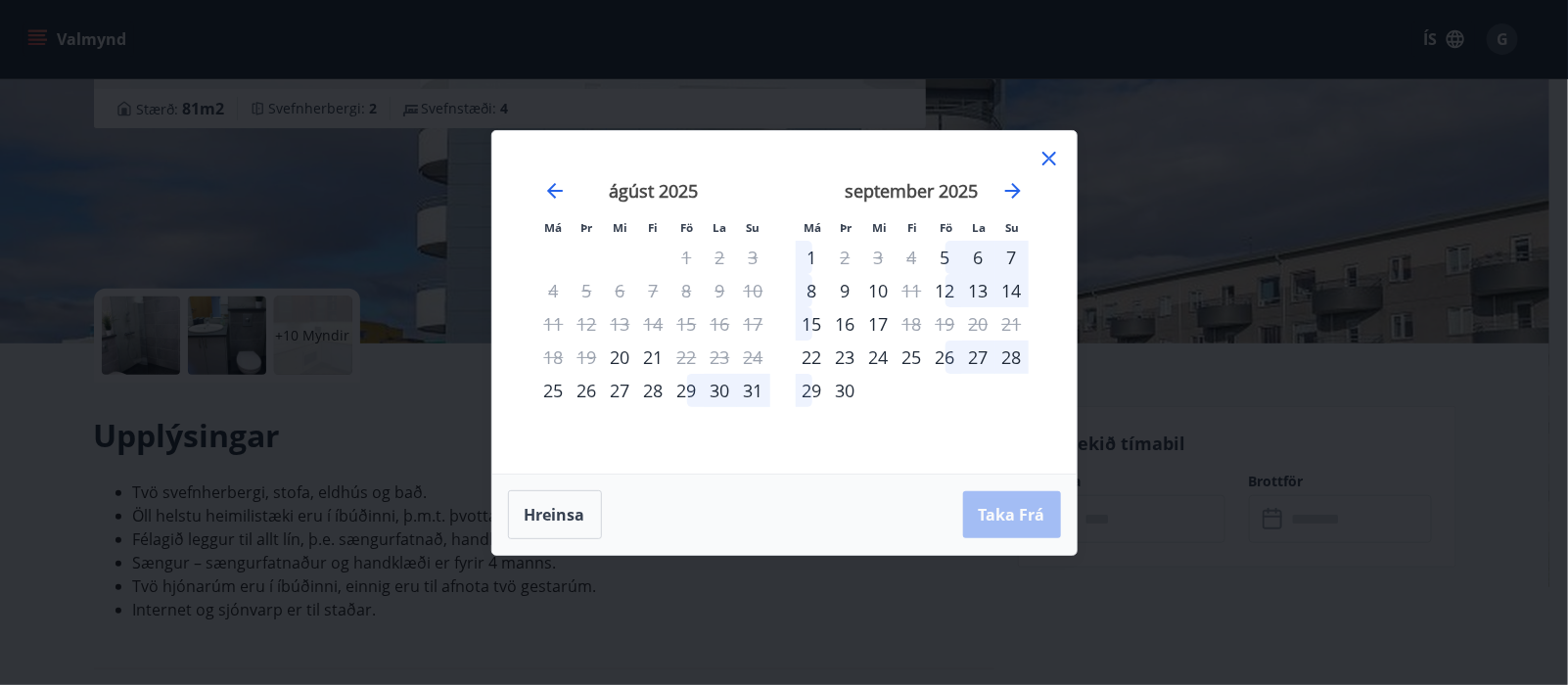 click 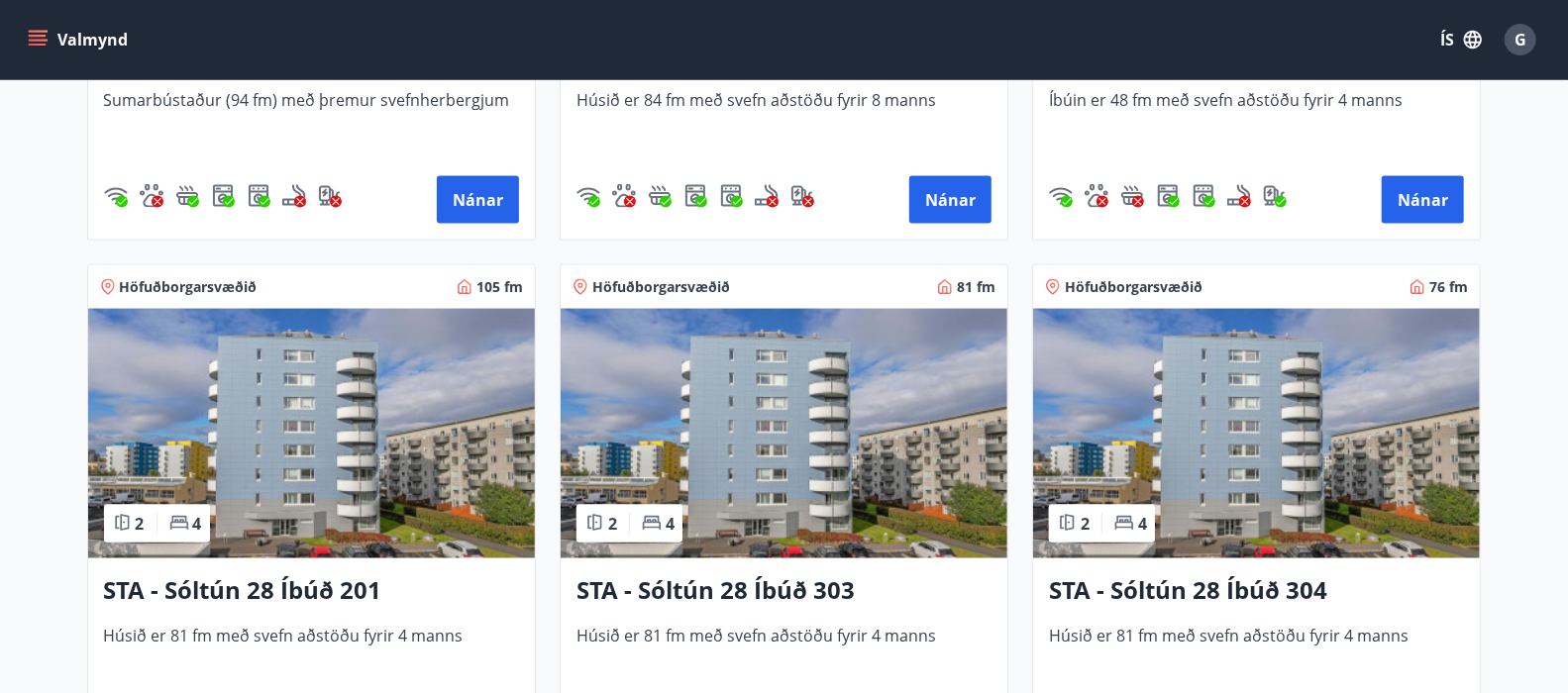 scroll, scrollTop: 2001, scrollLeft: 0, axis: vertical 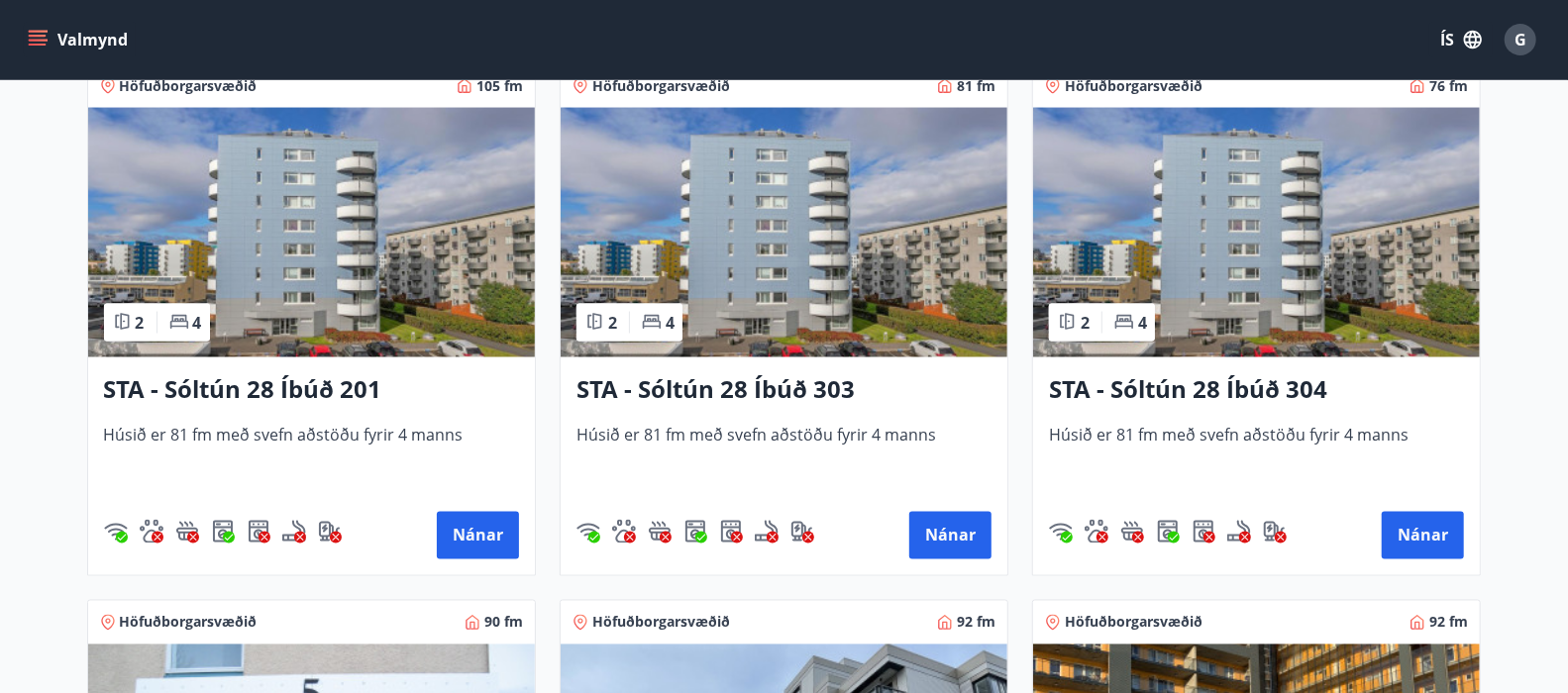click on "STA - Sóltún 28 Íbúð 304" at bounding box center [1256, 391] 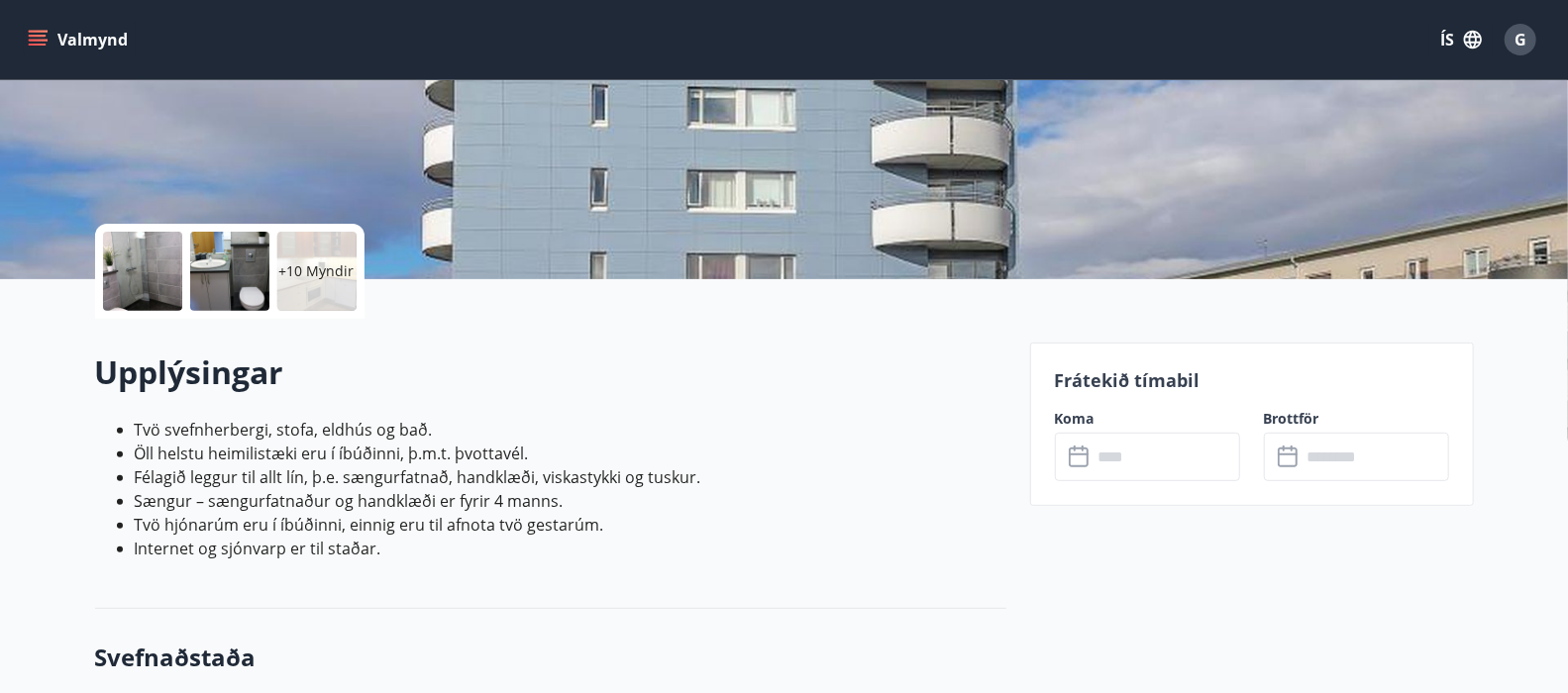 scroll, scrollTop: 371, scrollLeft: 0, axis: vertical 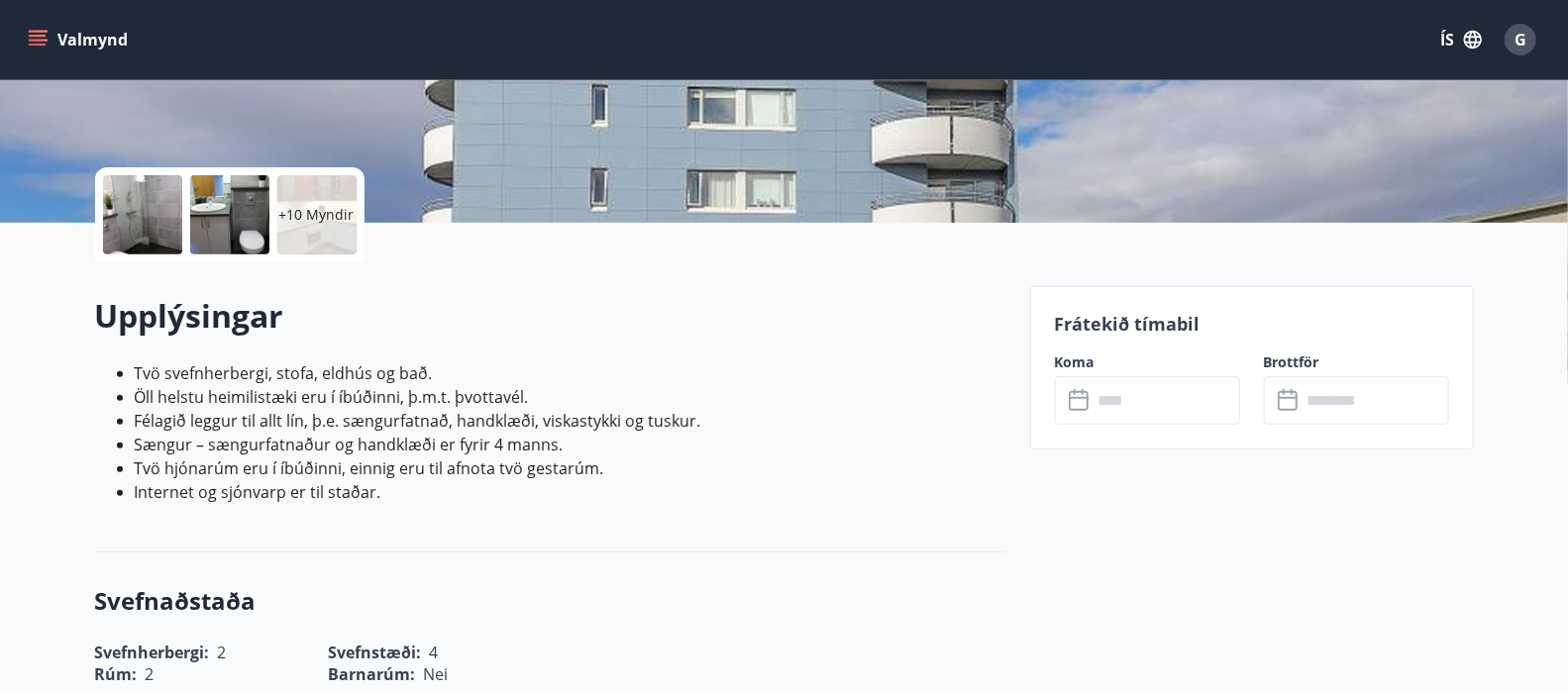 click at bounding box center [1166, 400] 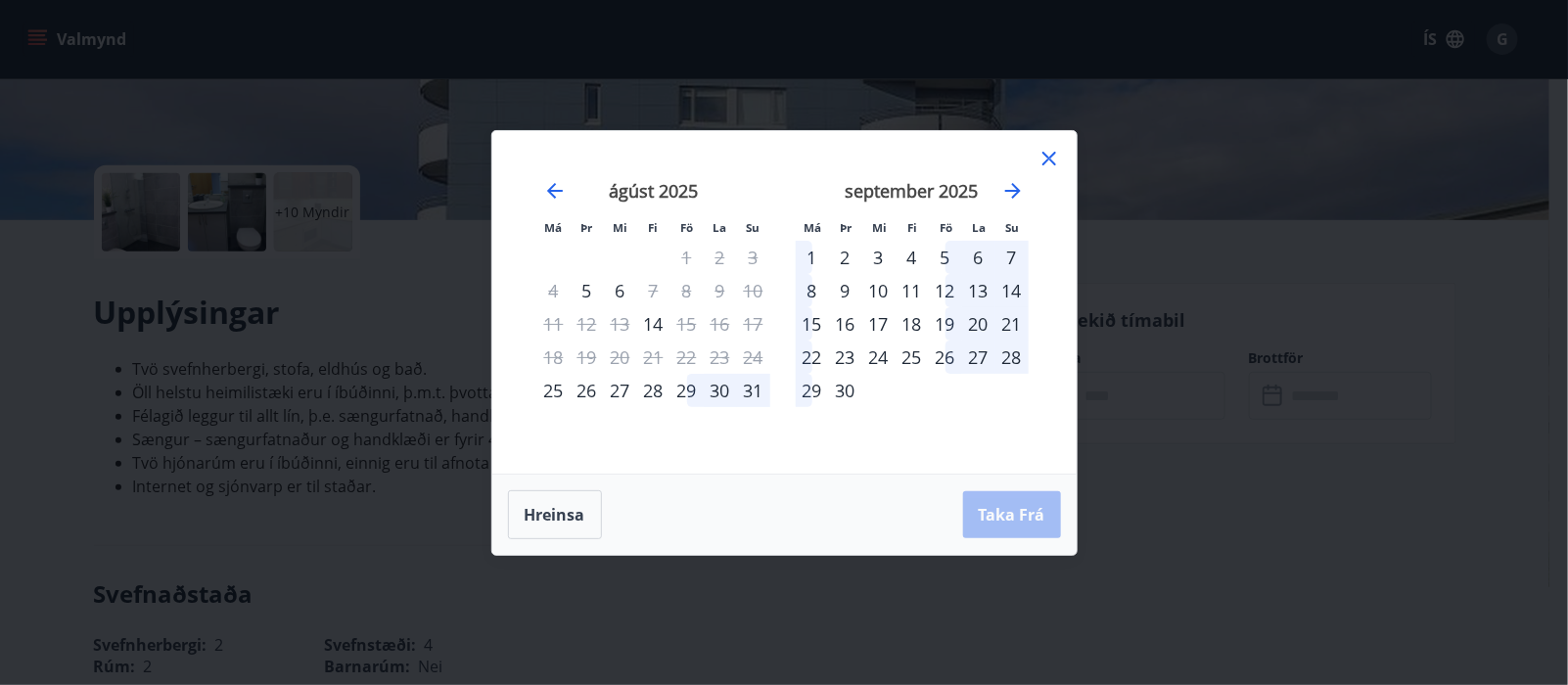 click 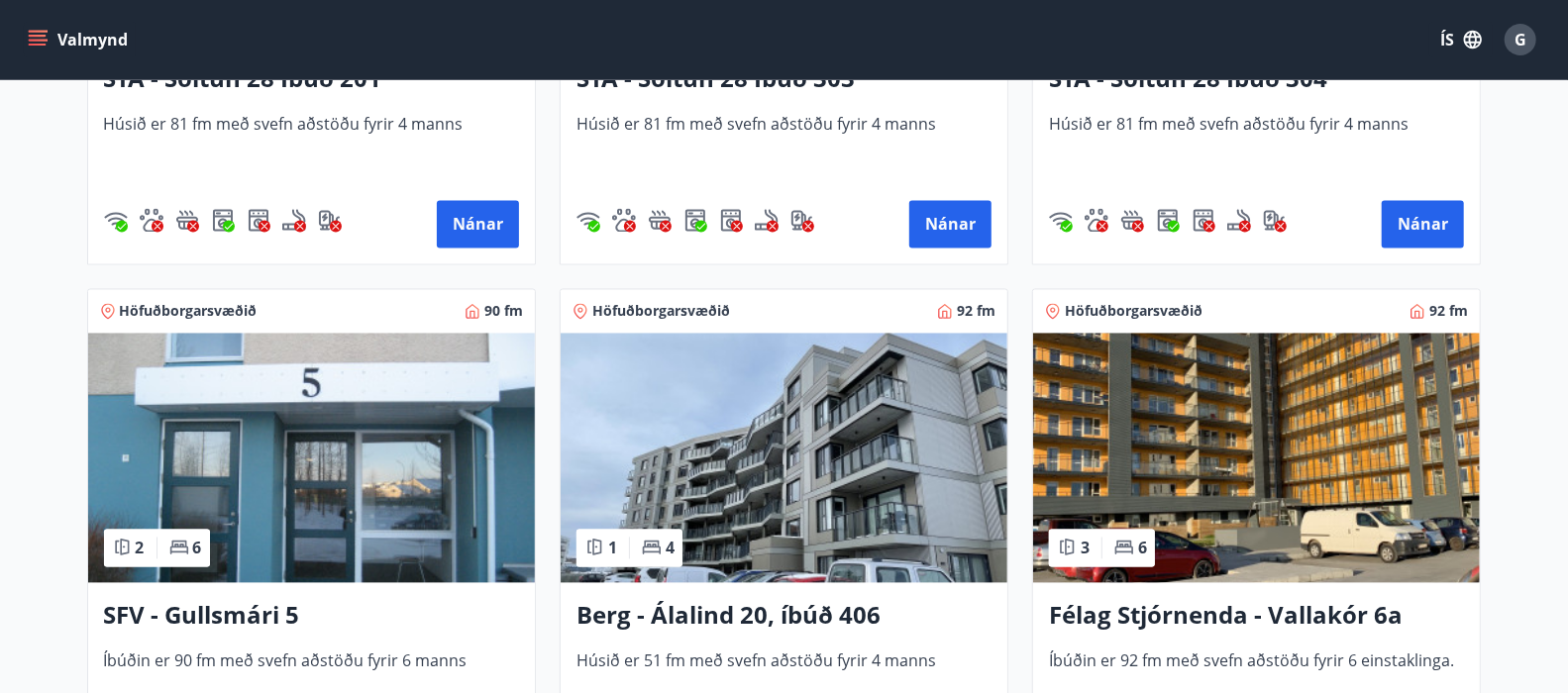 scroll, scrollTop: 2369, scrollLeft: 0, axis: vertical 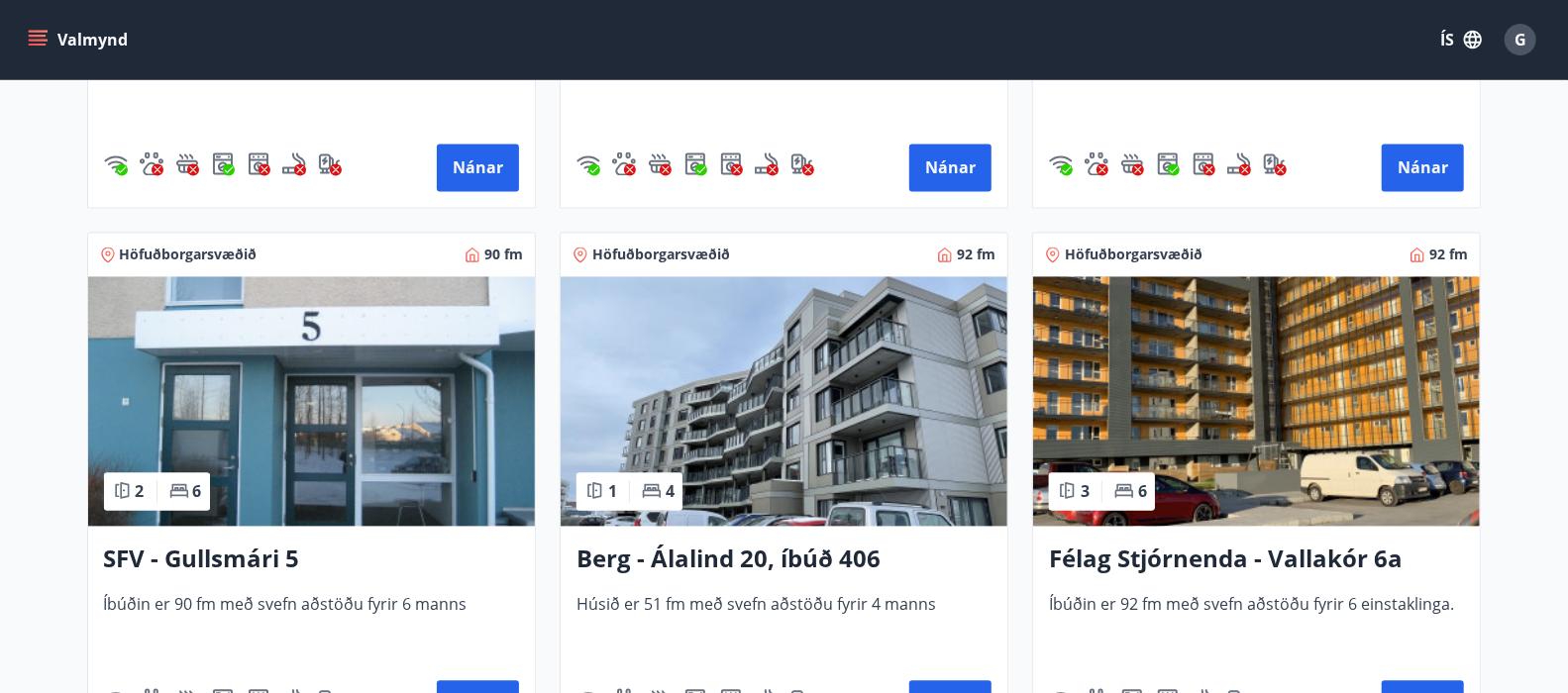 click at bounding box center [311, 401] 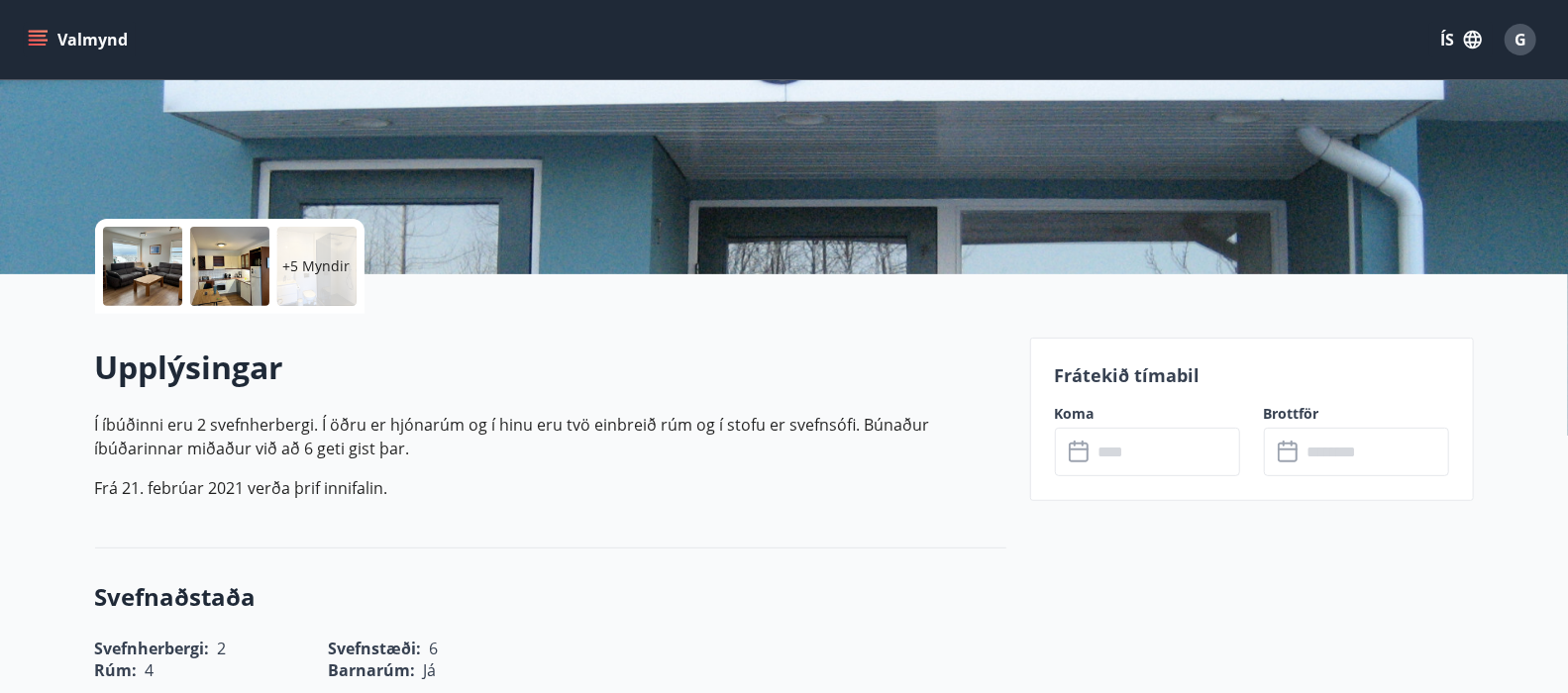 scroll, scrollTop: 371, scrollLeft: 0, axis: vertical 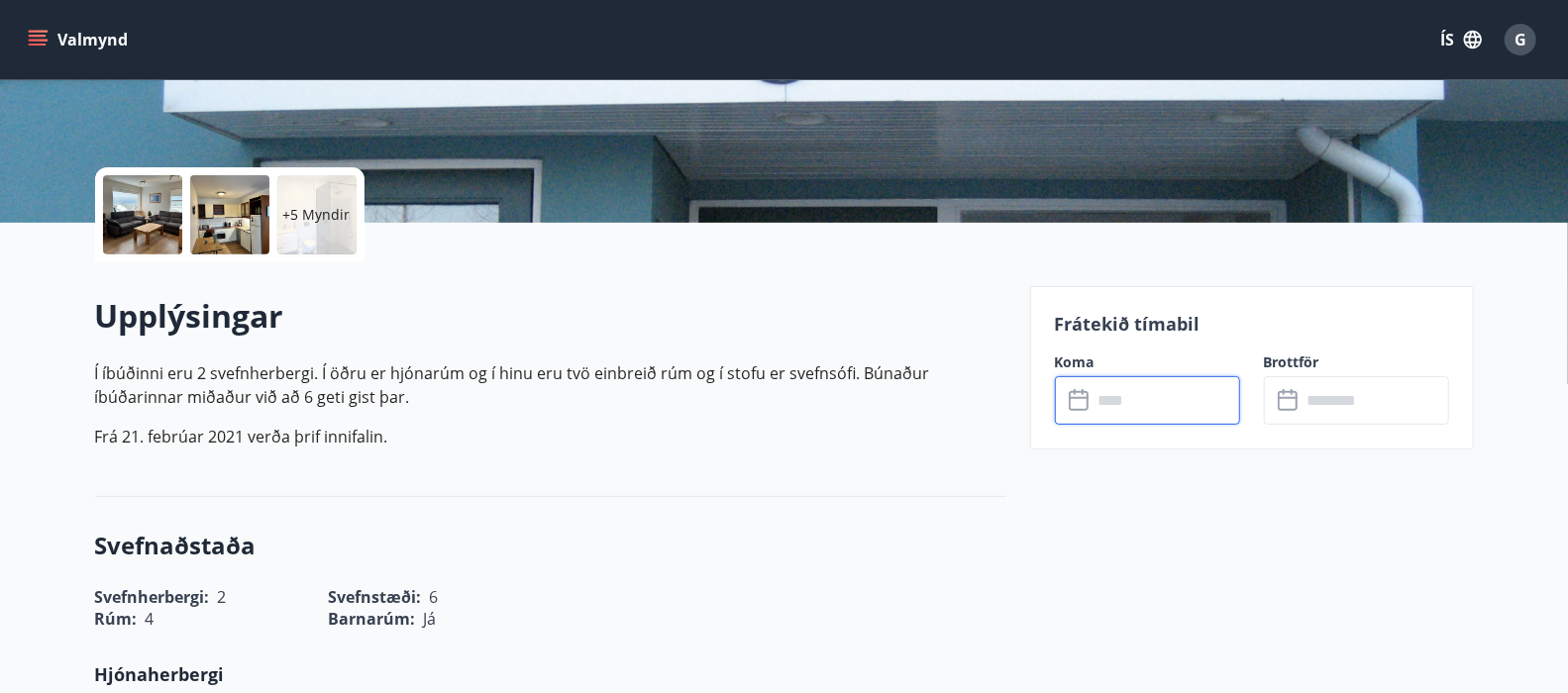 click at bounding box center (1166, 400) 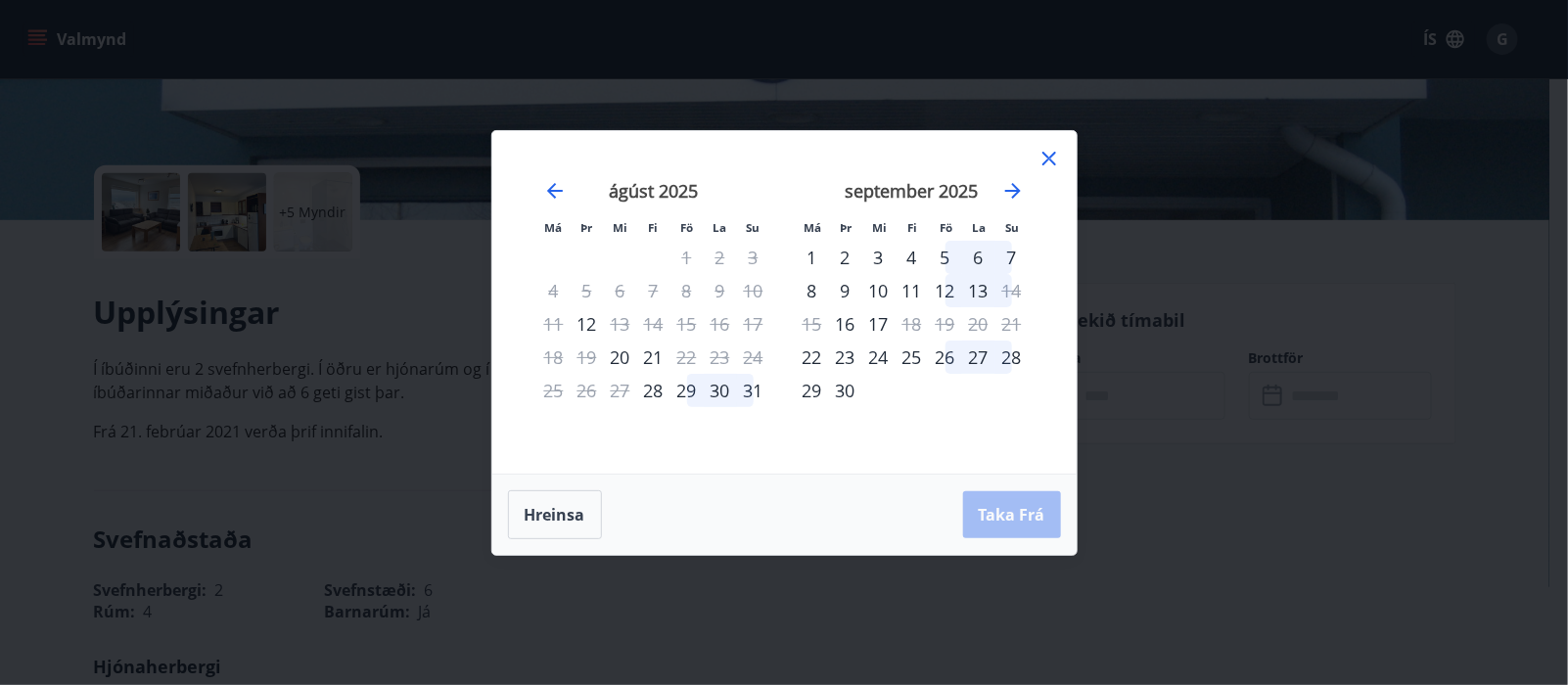 click 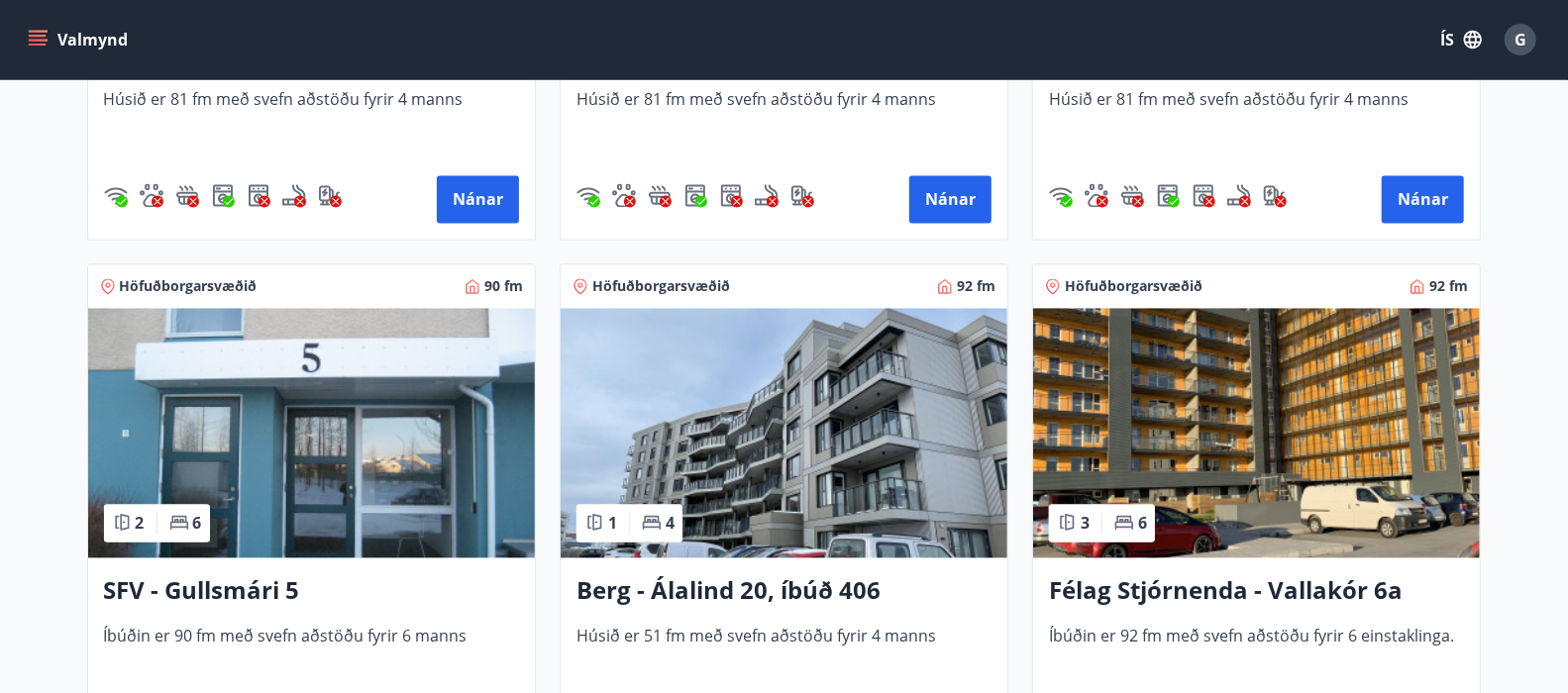 scroll, scrollTop: 2475, scrollLeft: 0, axis: vertical 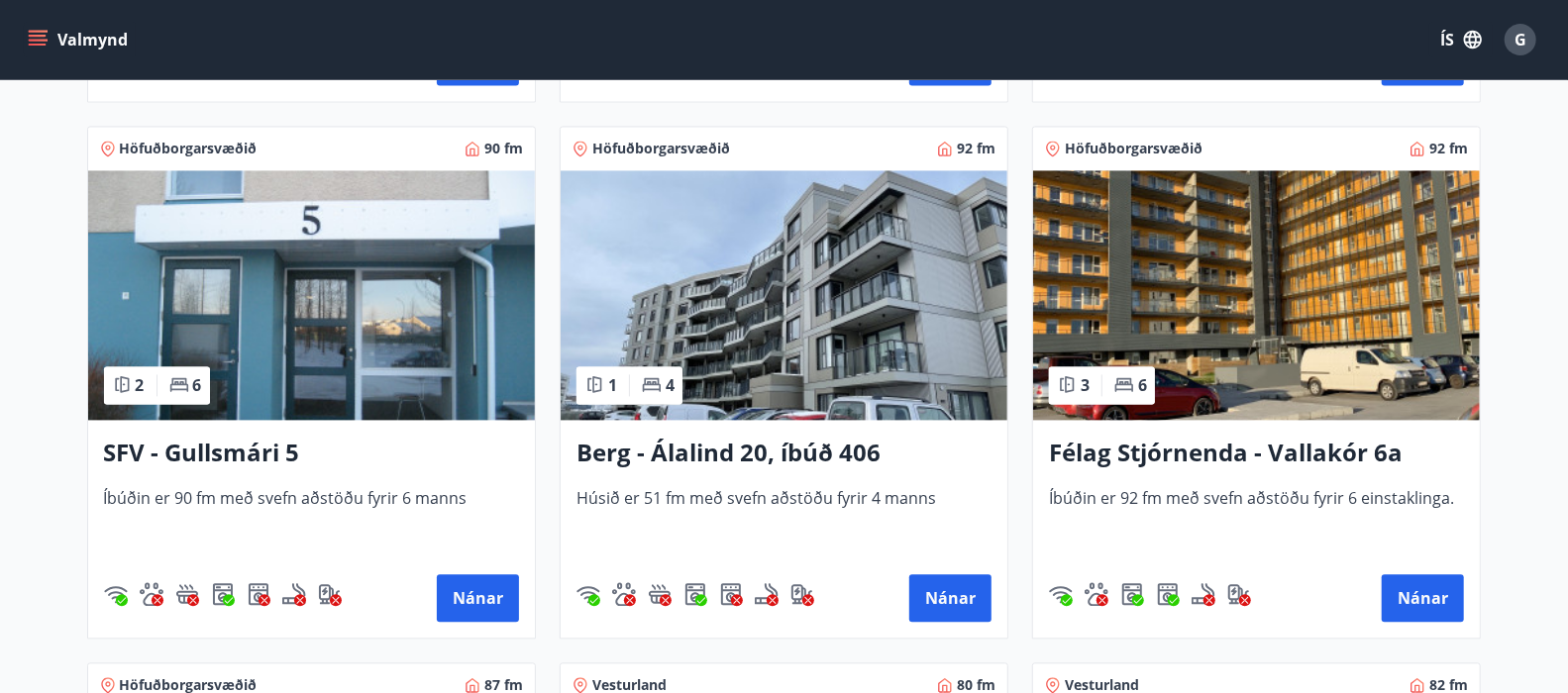 click at bounding box center [784, 295] 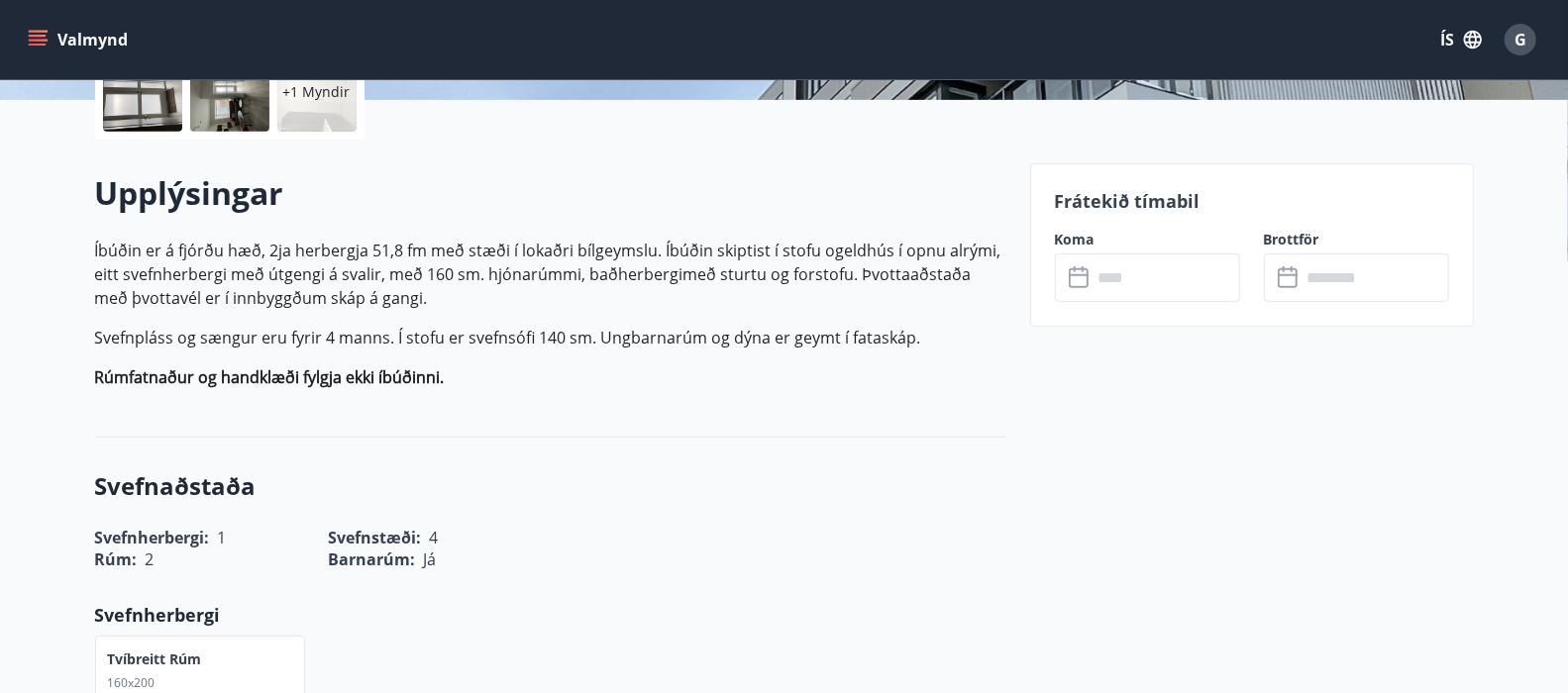 scroll, scrollTop: 494, scrollLeft: 0, axis: vertical 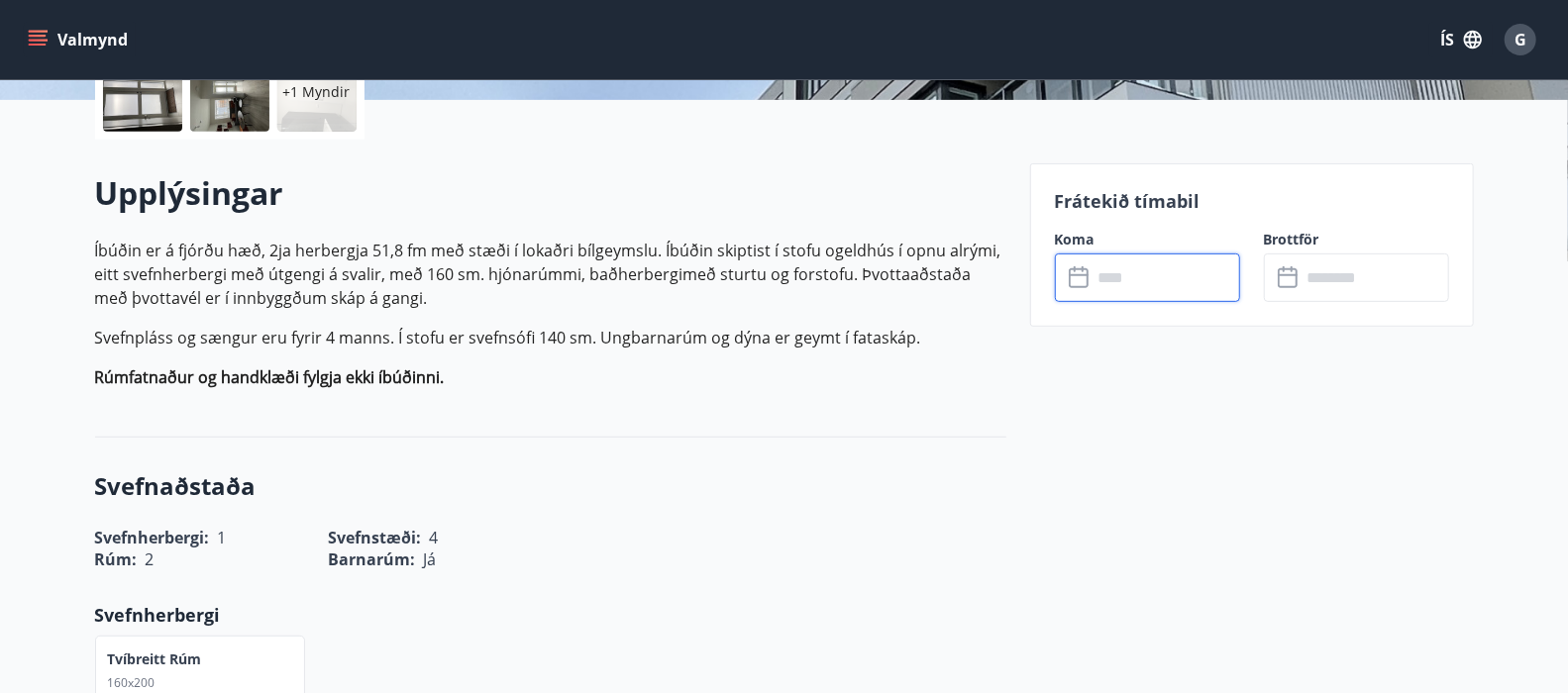 click at bounding box center [1166, 277] 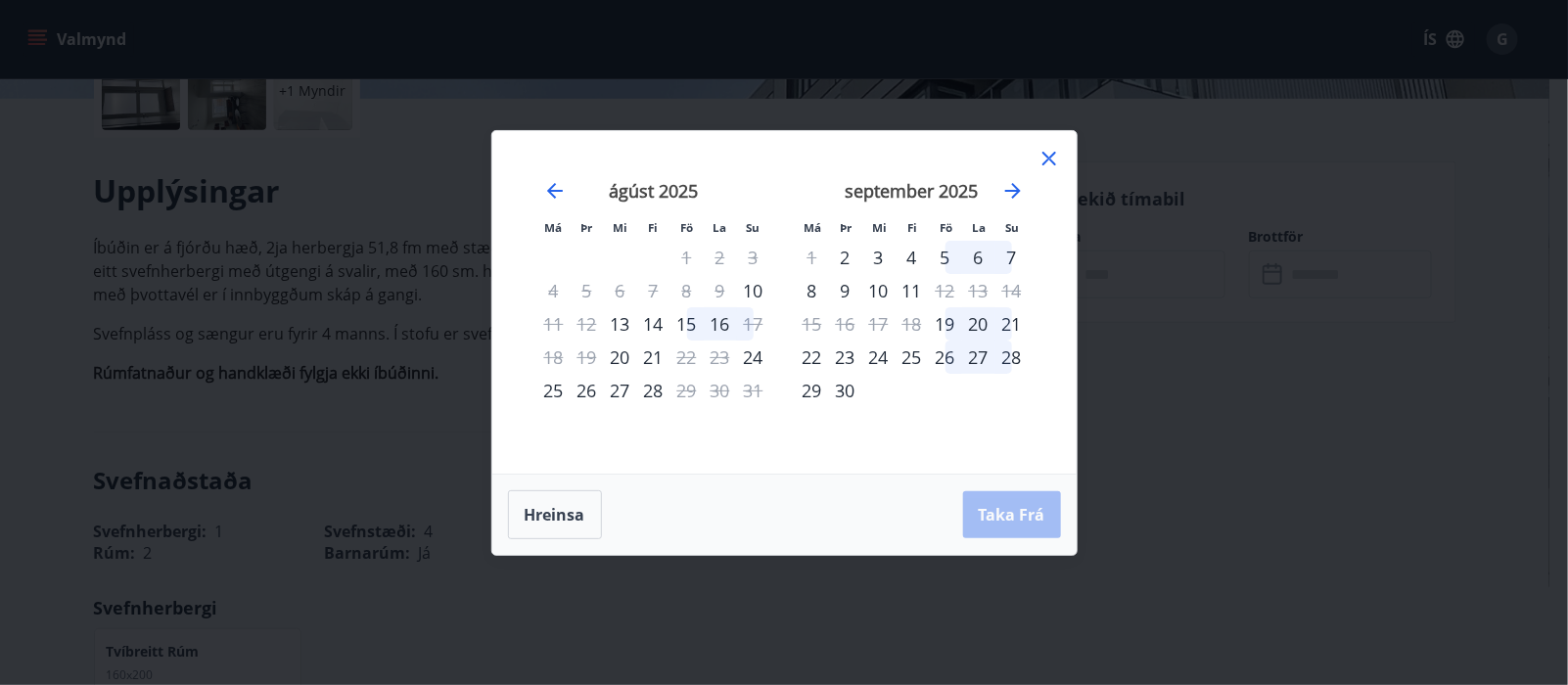 click 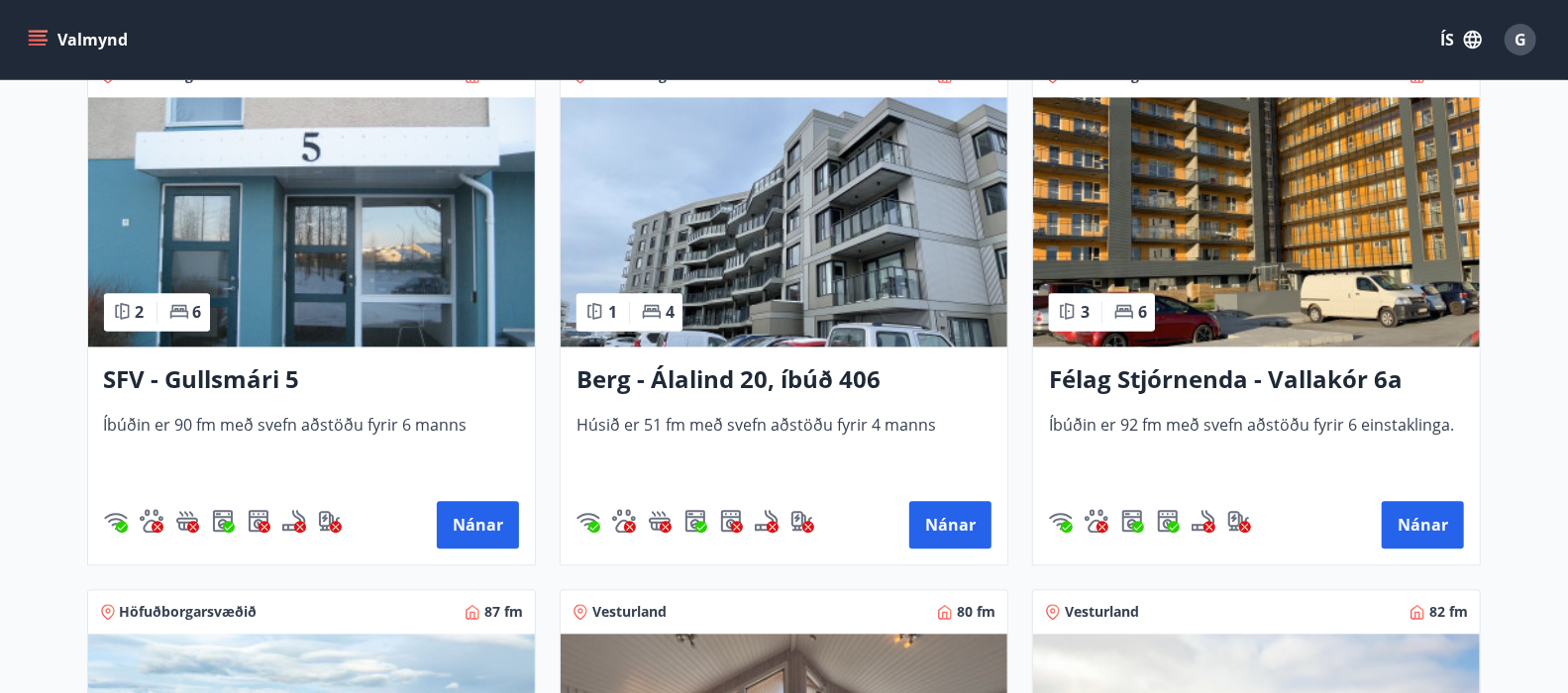 scroll, scrollTop: 2599, scrollLeft: 0, axis: vertical 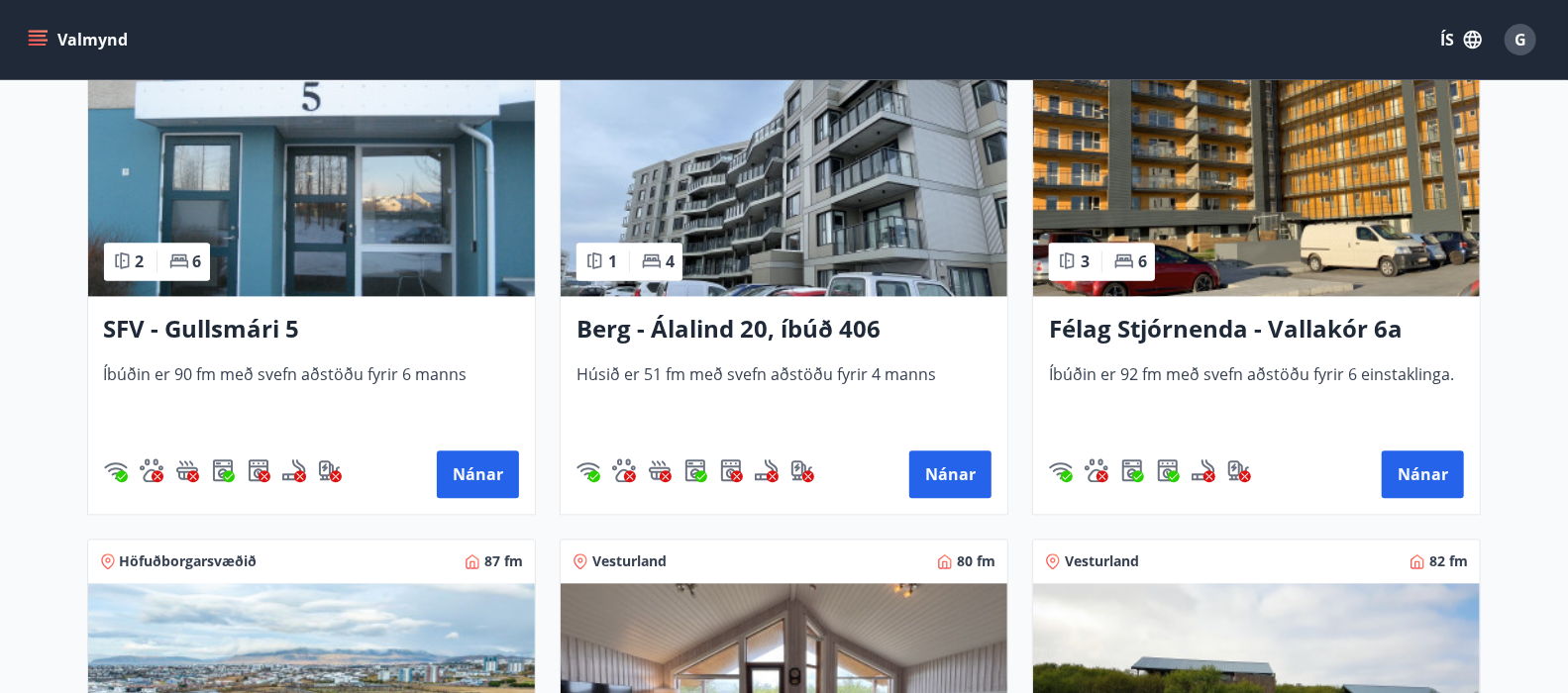 click on "Félag Stjórnenda - Vallakór 6a" at bounding box center [1256, 330] 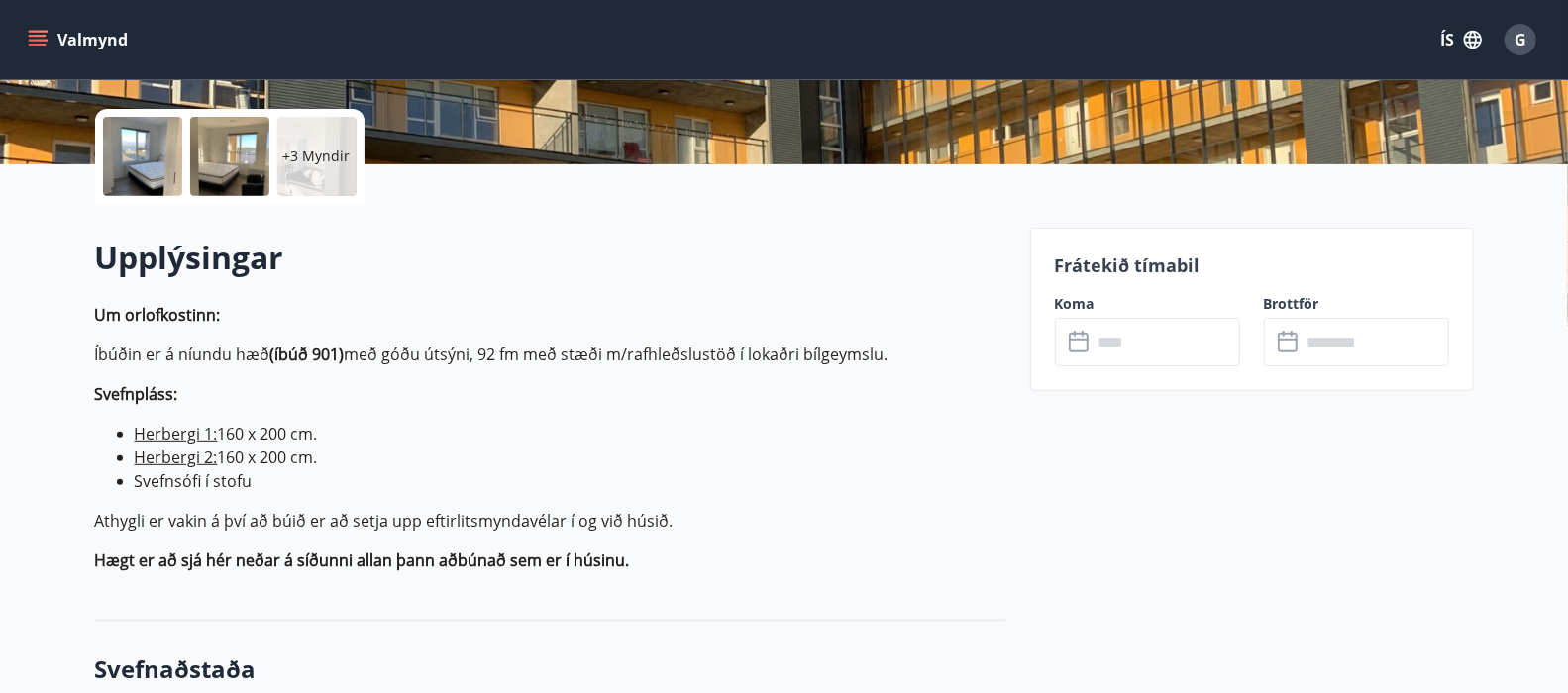 scroll, scrollTop: 494, scrollLeft: 0, axis: vertical 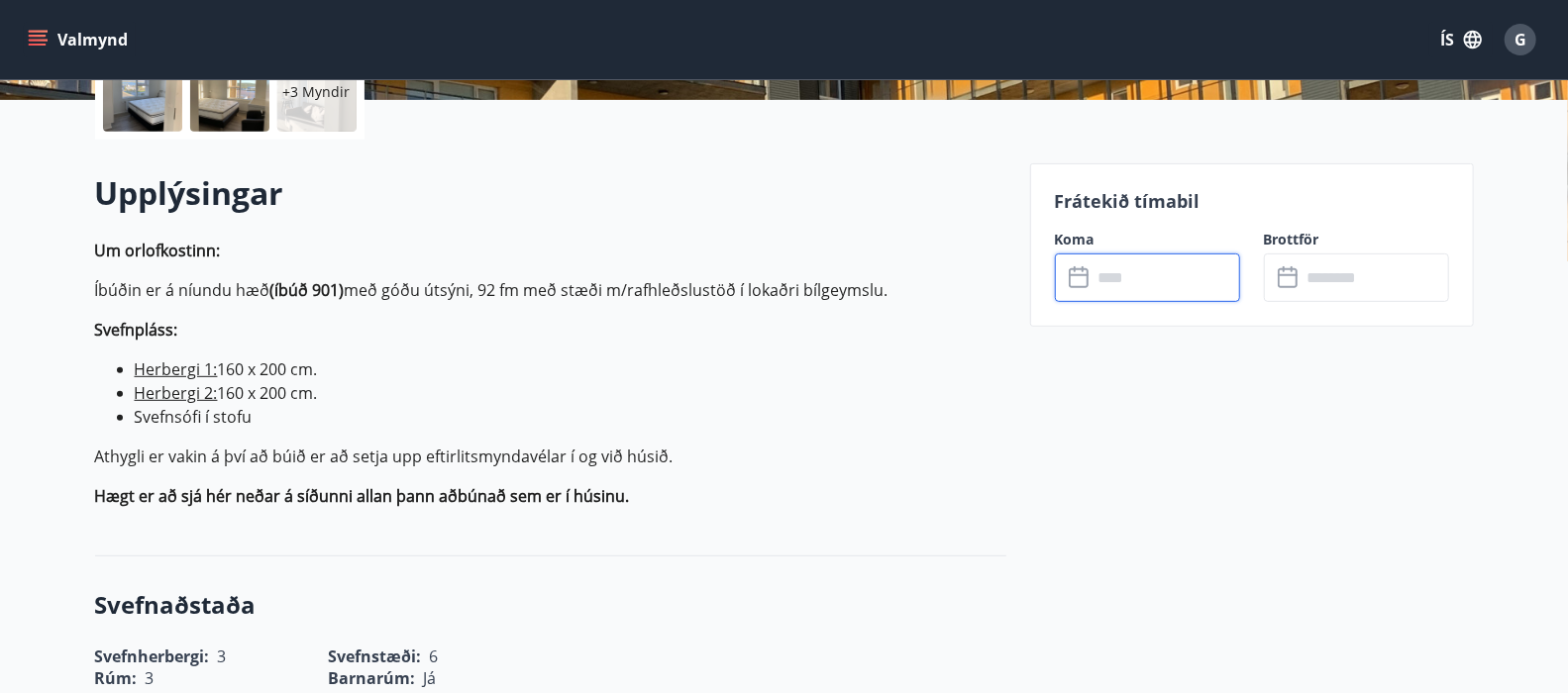 click at bounding box center (1166, 277) 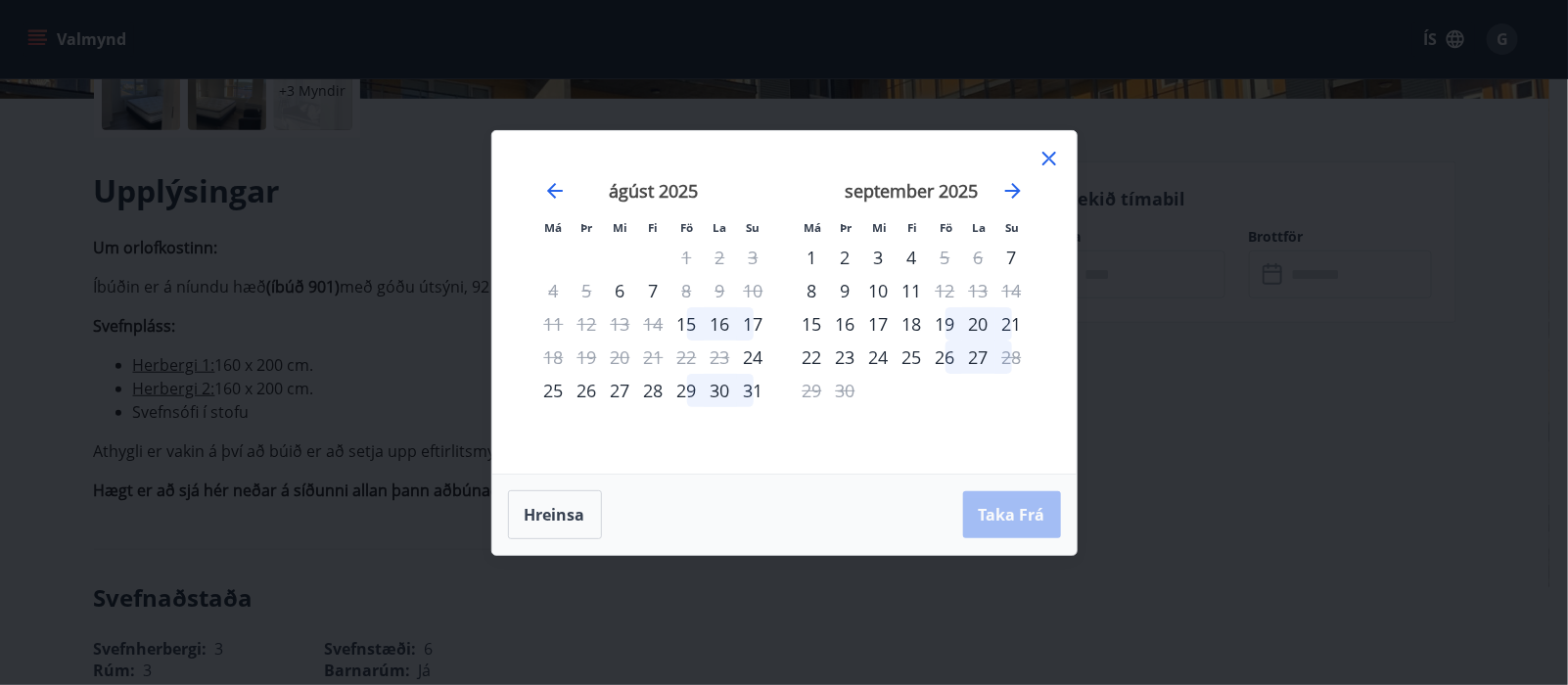 click 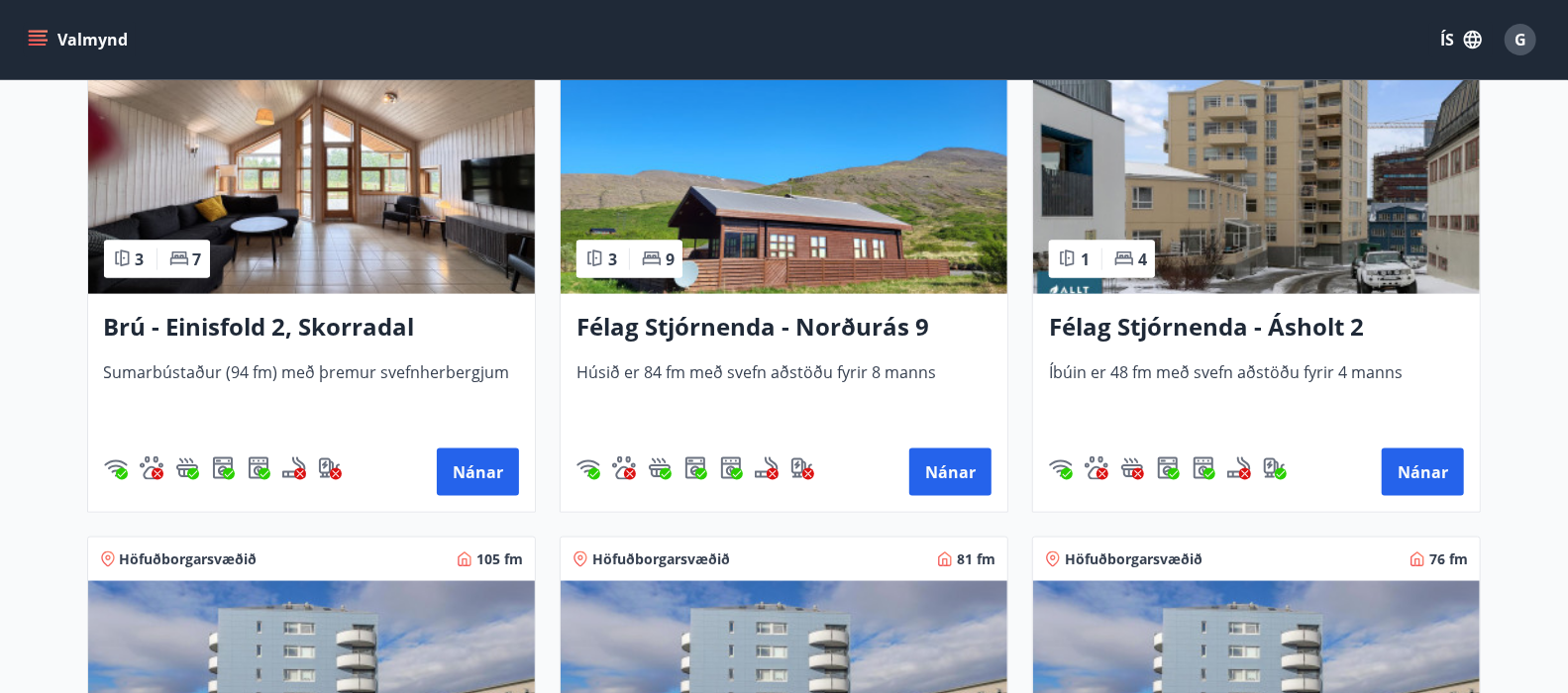 scroll, scrollTop: 909, scrollLeft: 0, axis: vertical 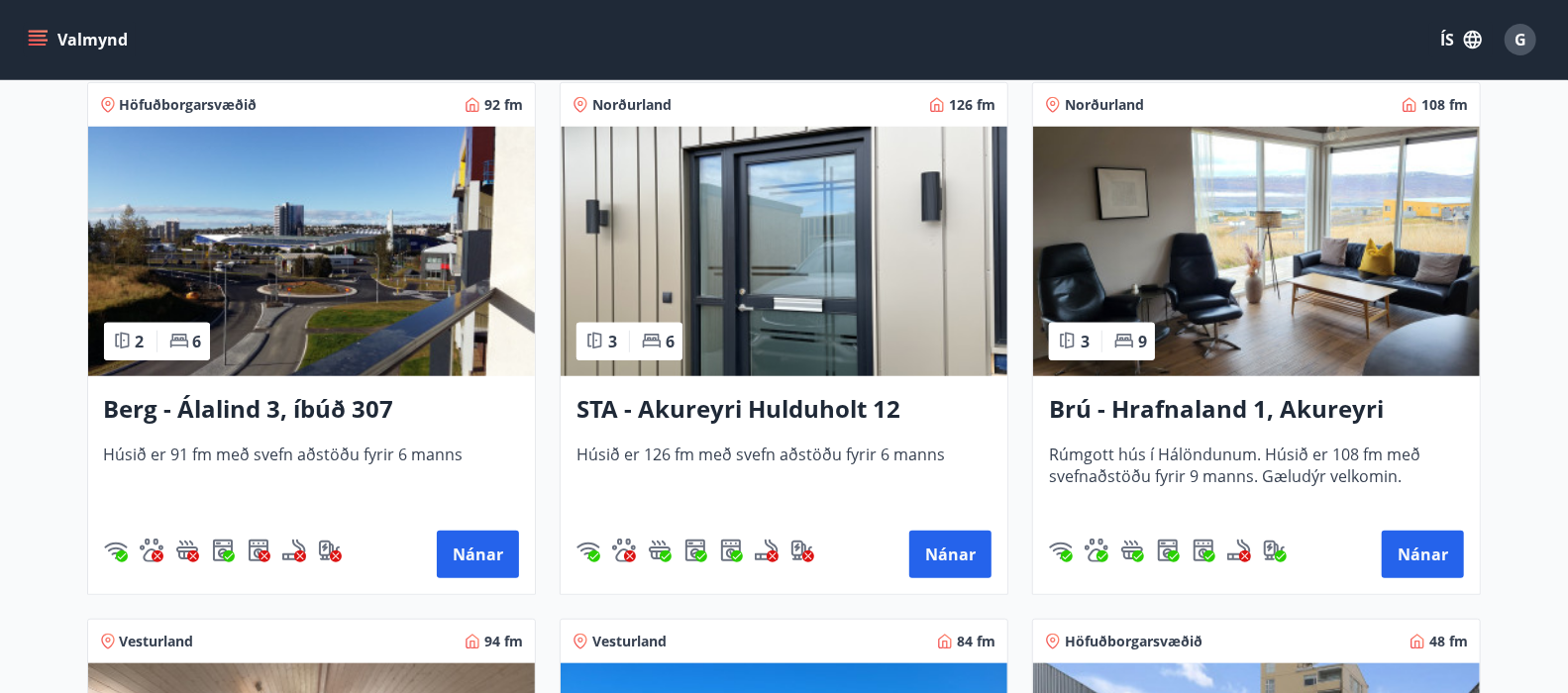 click on "Valmynd" at bounding box center (79, 40) 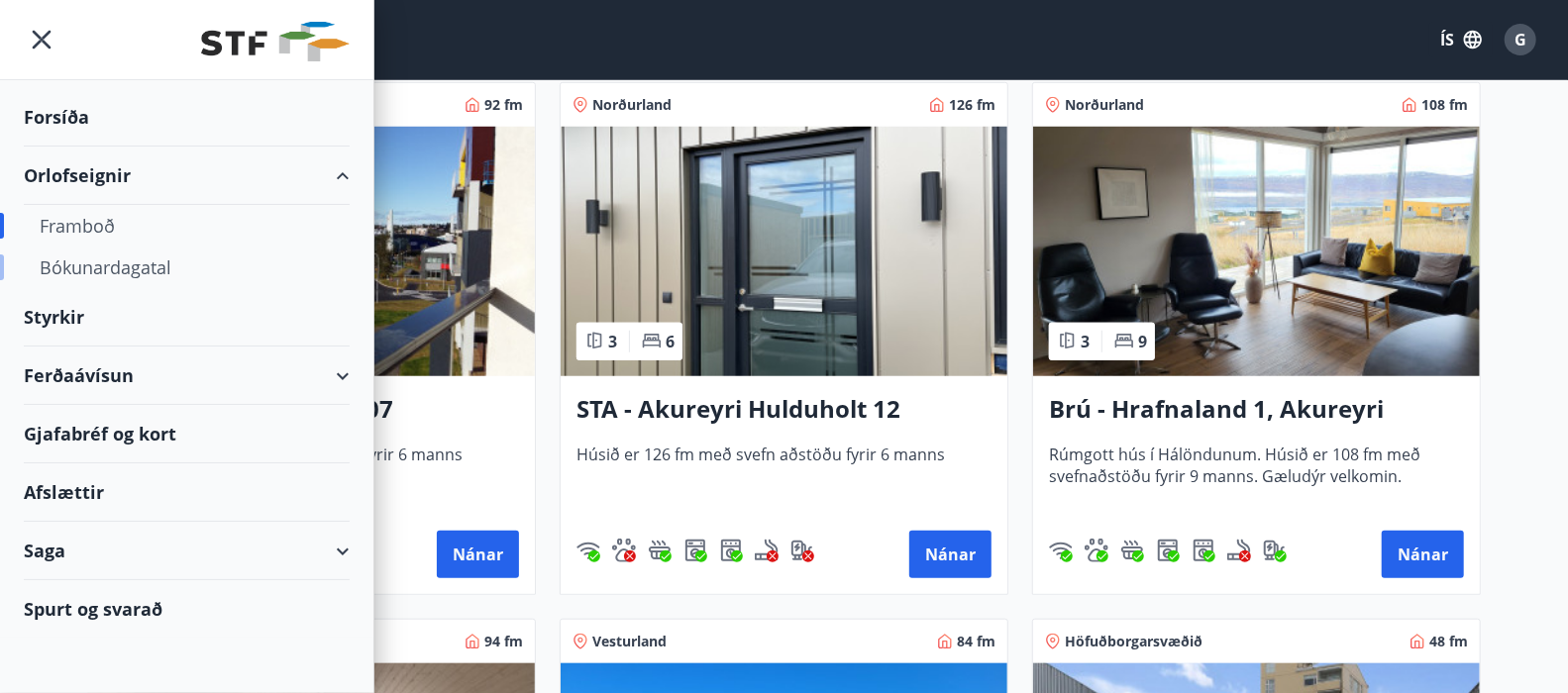 click on "Bókunardagatal" at bounding box center (186, 267) 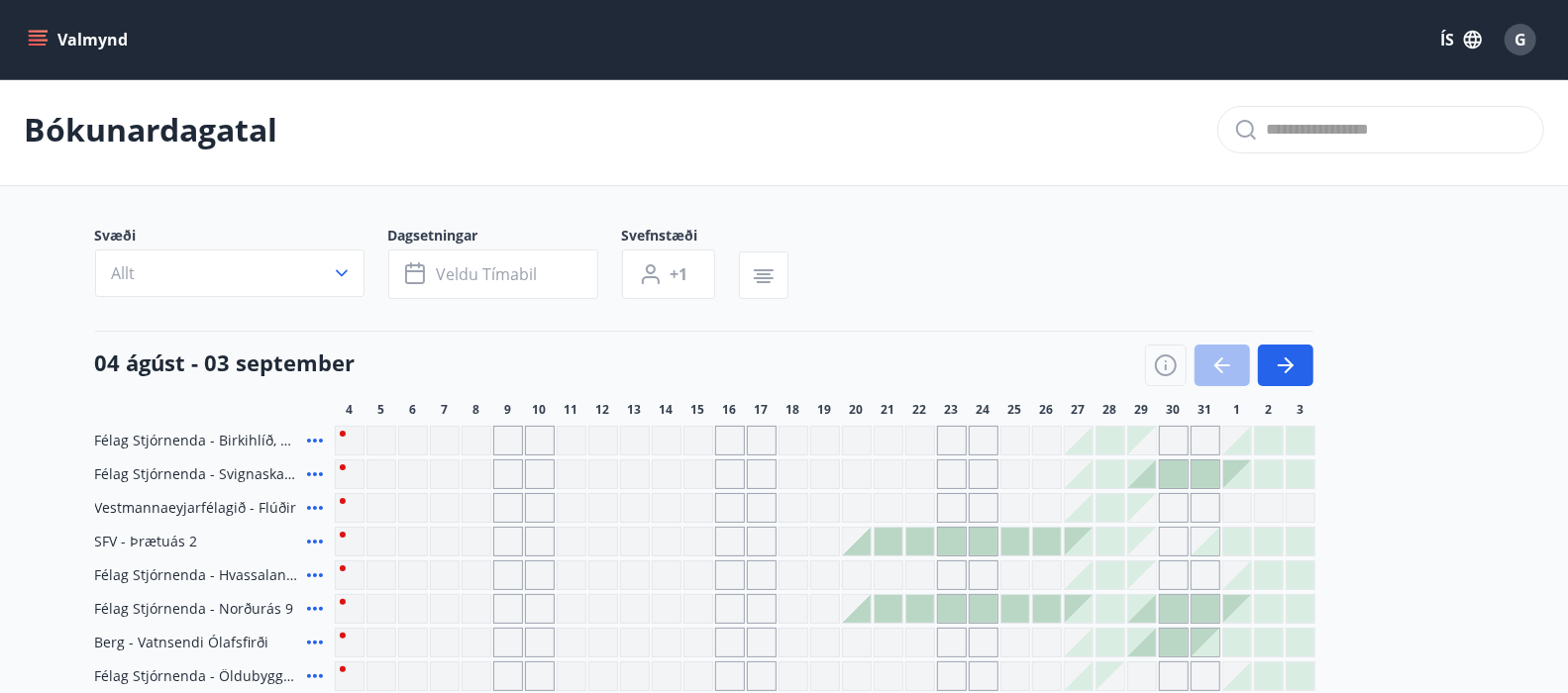 scroll, scrollTop: 0, scrollLeft: 0, axis: both 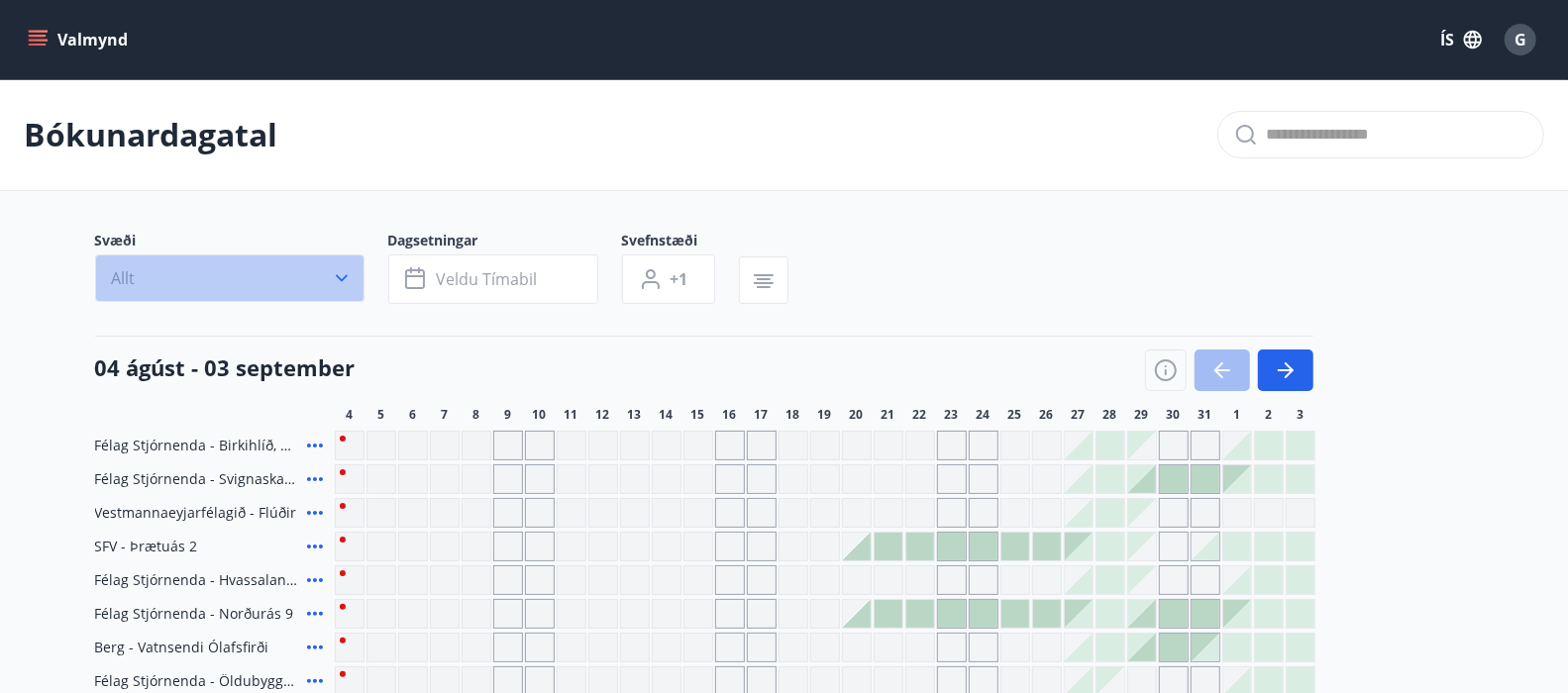click 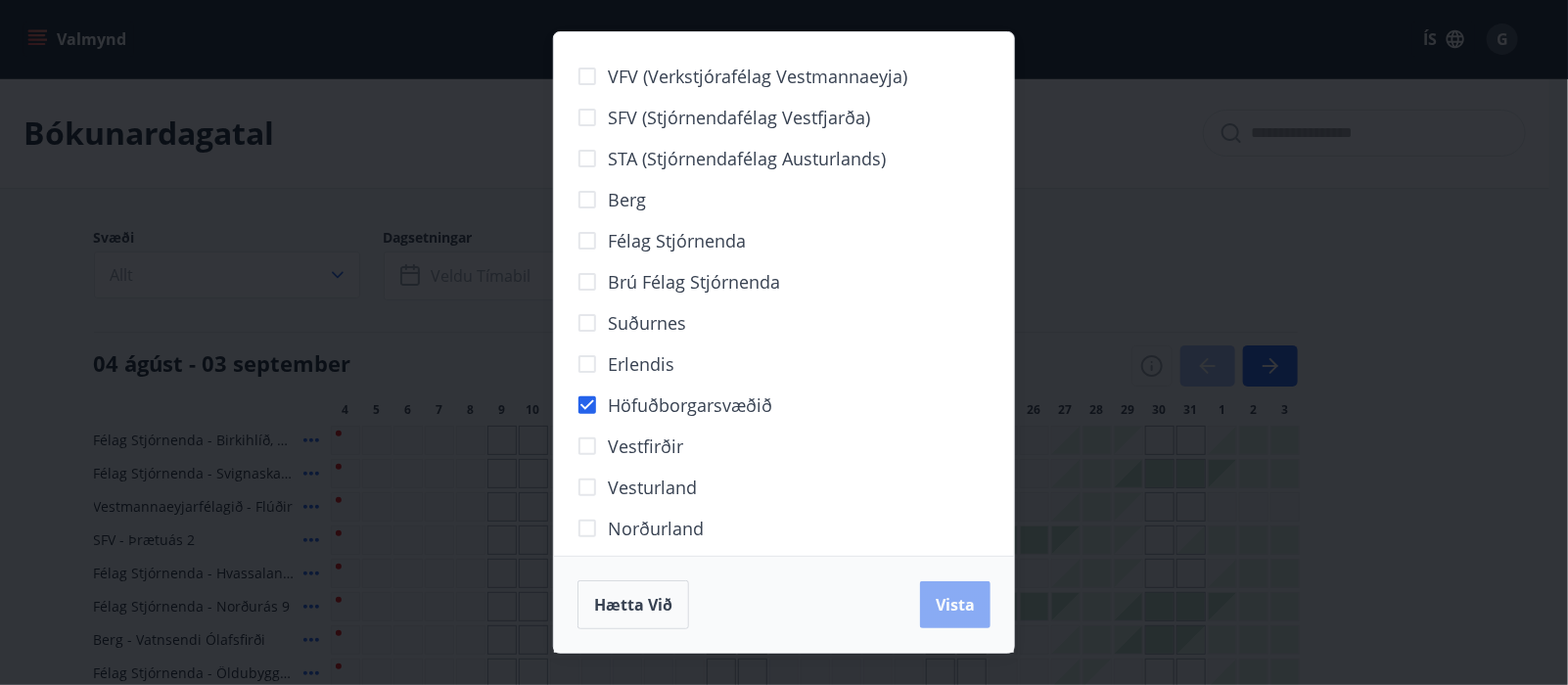 click on "Vista" at bounding box center (955, 605) 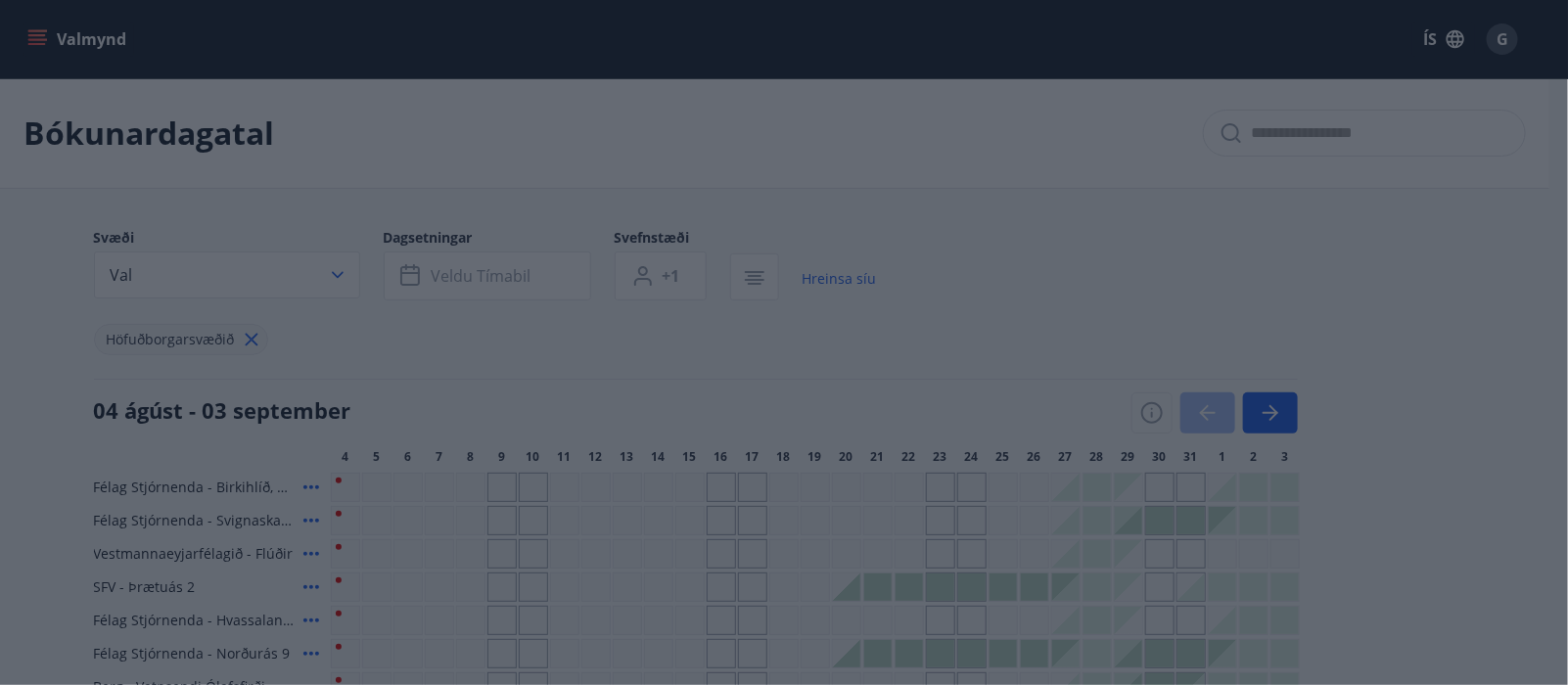 click on "VFV (Verkstjórafélag Vestmannaeyja) SFV (Stjórnendafélag Vestfjarða) STA (Stjórnendafélag Austurlands) Berg Félag stjórnenda Brú félag stjórnenda Suðurnes Erlendis Höfuðborgarsvæðið Vestfirðir Vesturland Norðurland Austurland Suðurland Hætta við Vista" at bounding box center (784, 342) 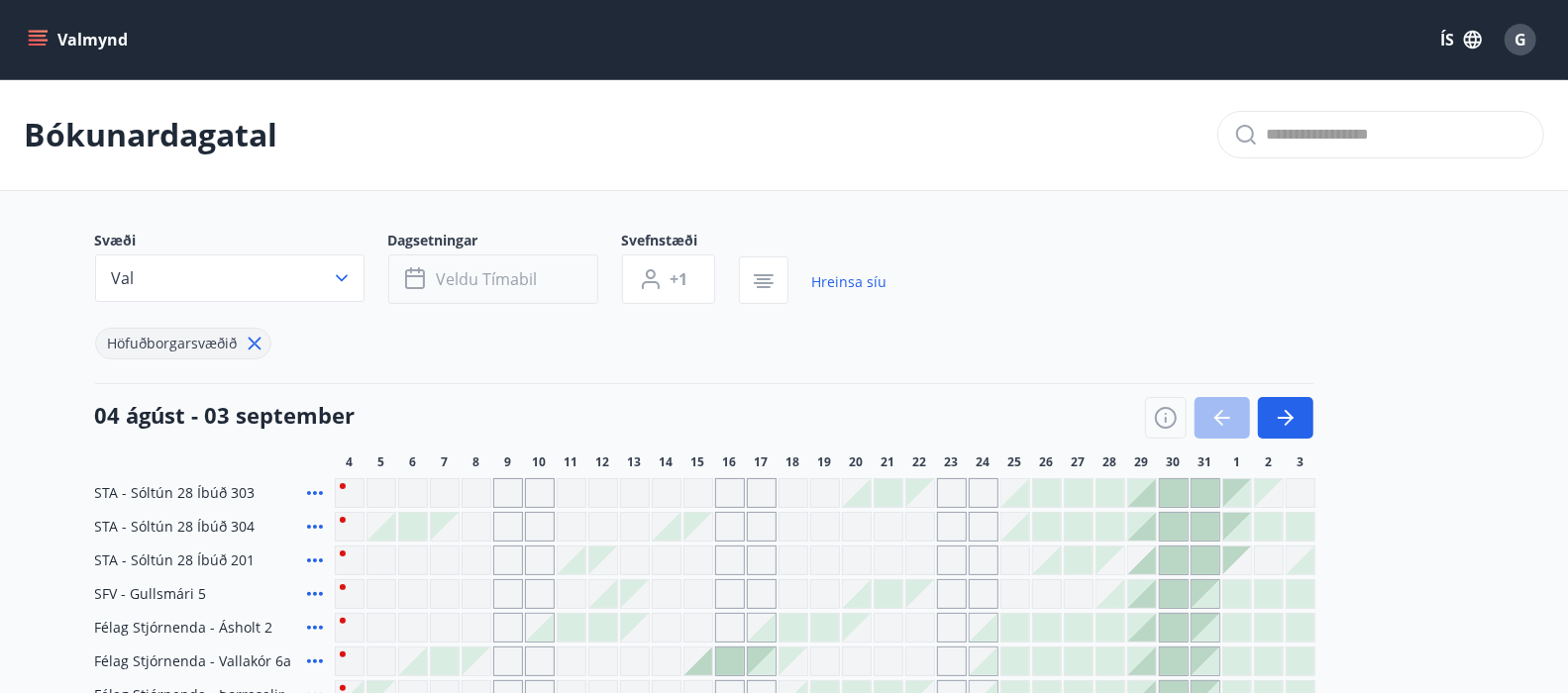 click on "Veldu tímabil" at bounding box center [487, 279] 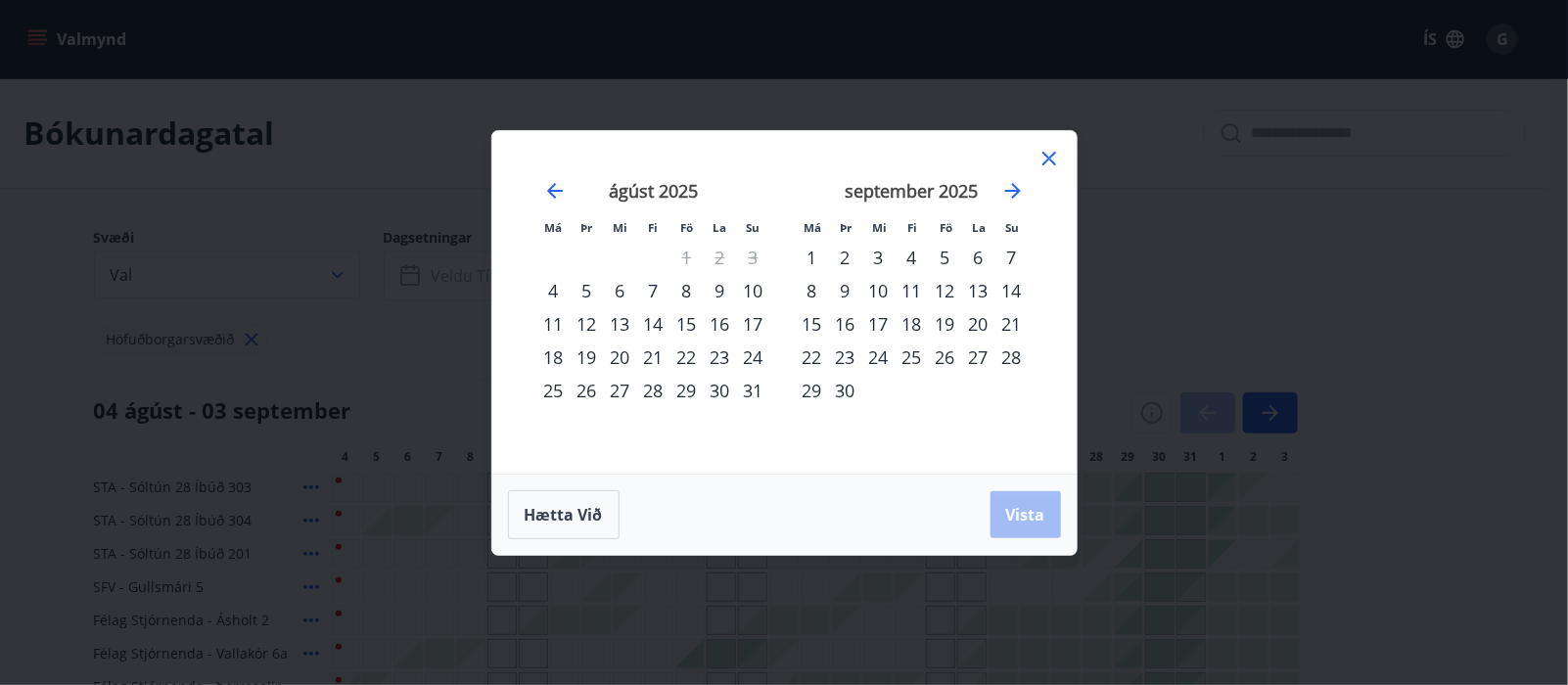 click on "8" at bounding box center [687, 291] 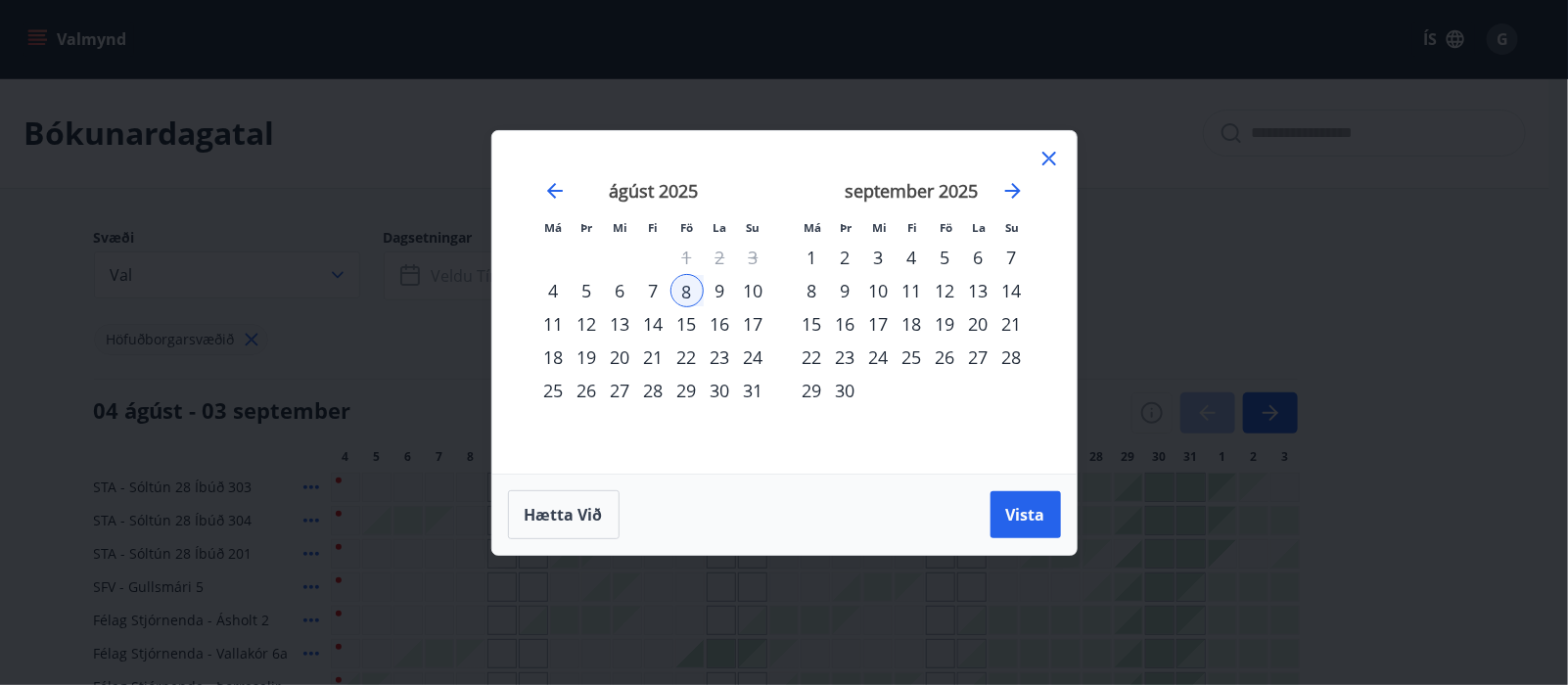 click on "10" at bounding box center [754, 291] 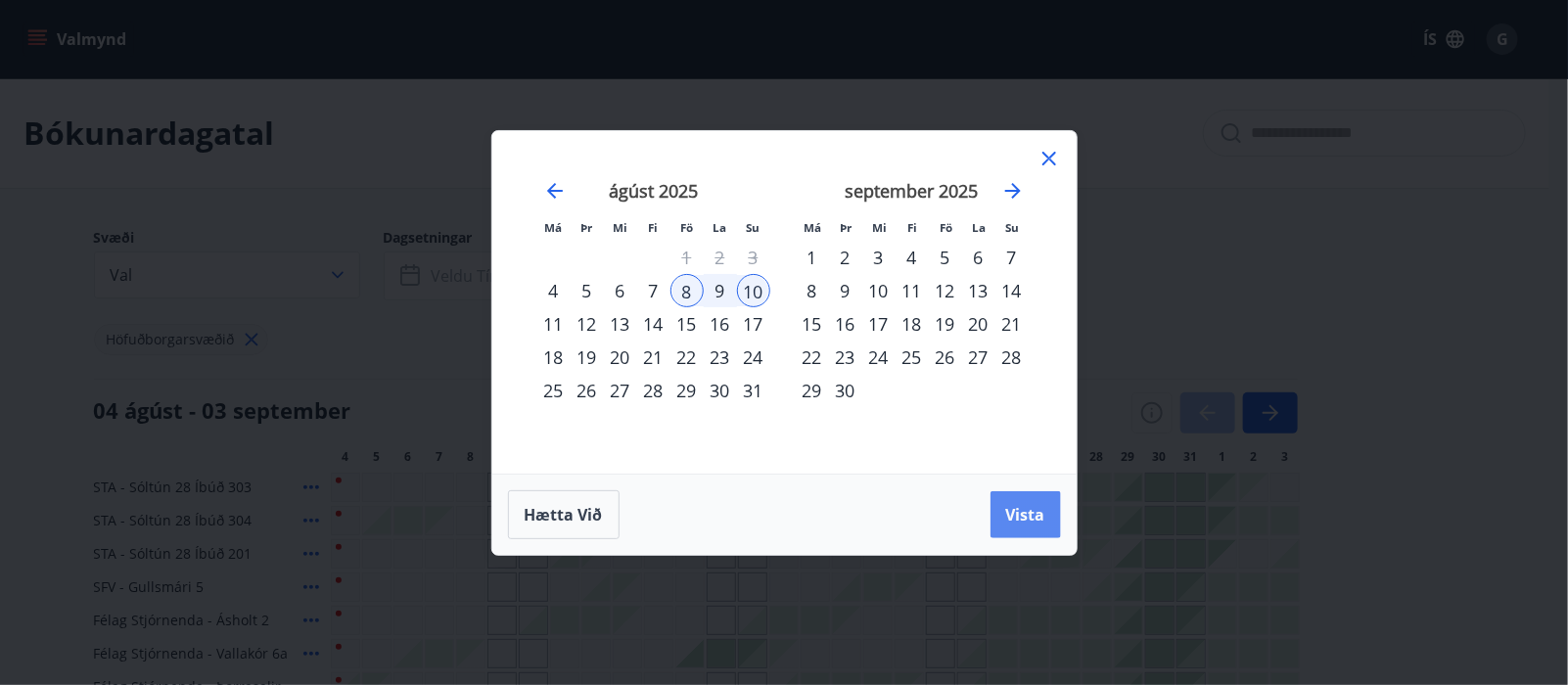 click on "Vista" at bounding box center (1026, 515) 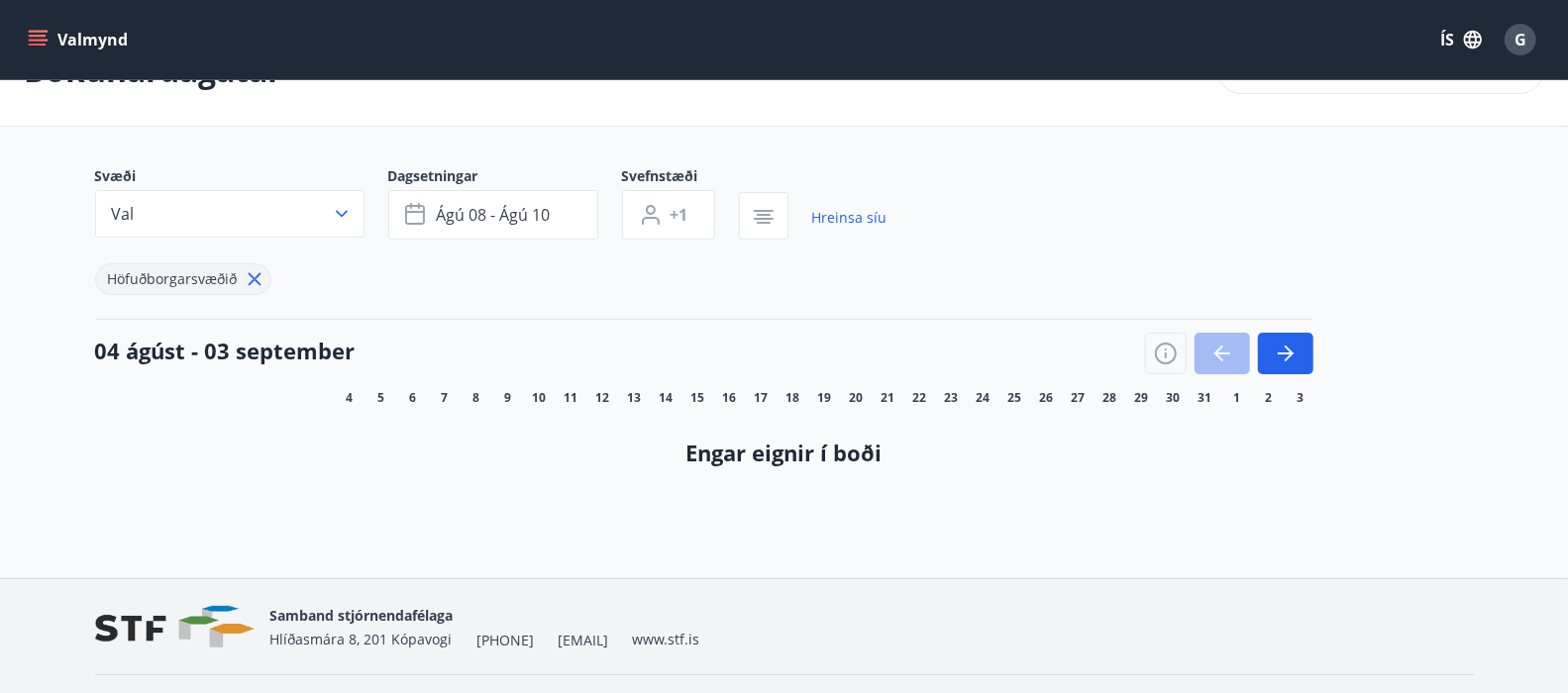 scroll, scrollTop: 114, scrollLeft: 0, axis: vertical 